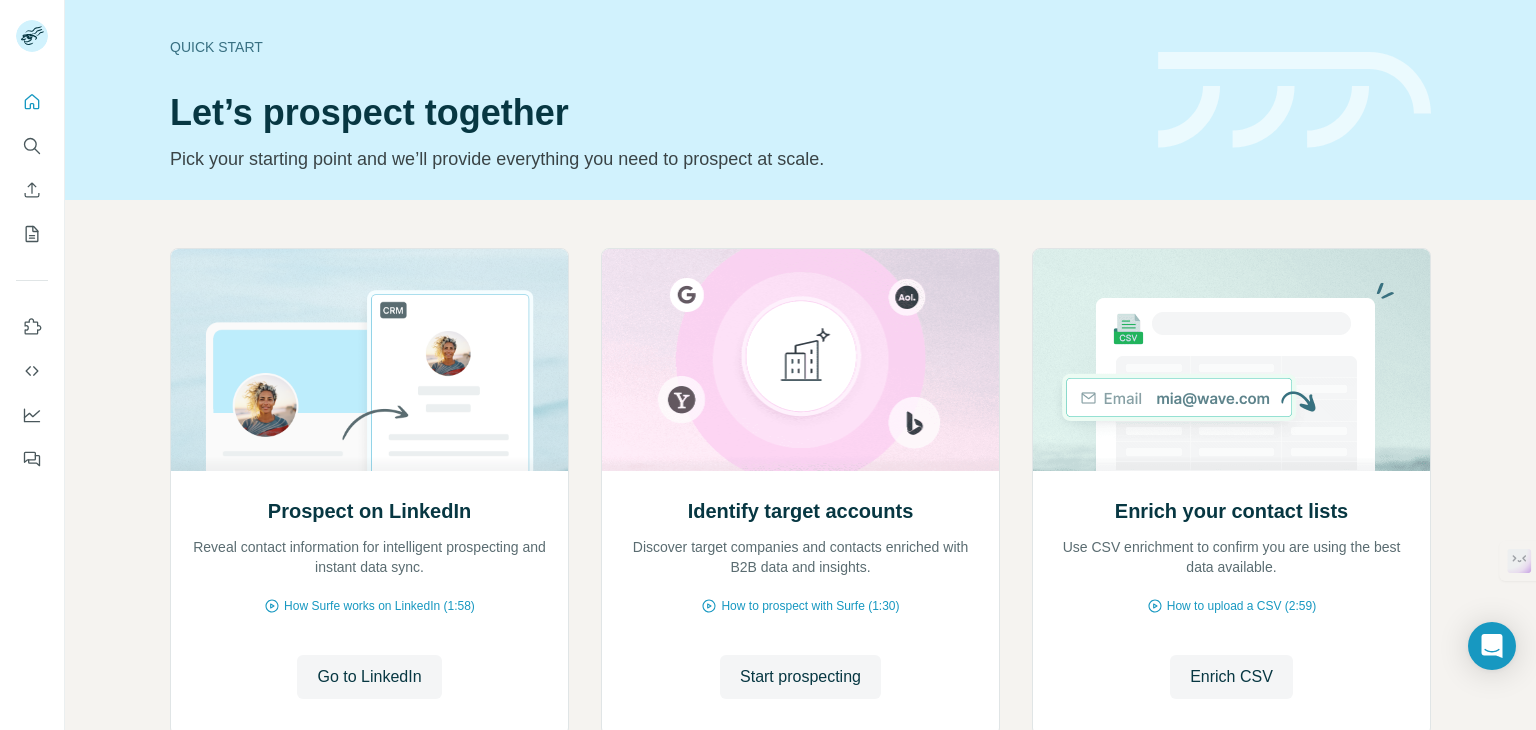 scroll, scrollTop: 0, scrollLeft: 0, axis: both 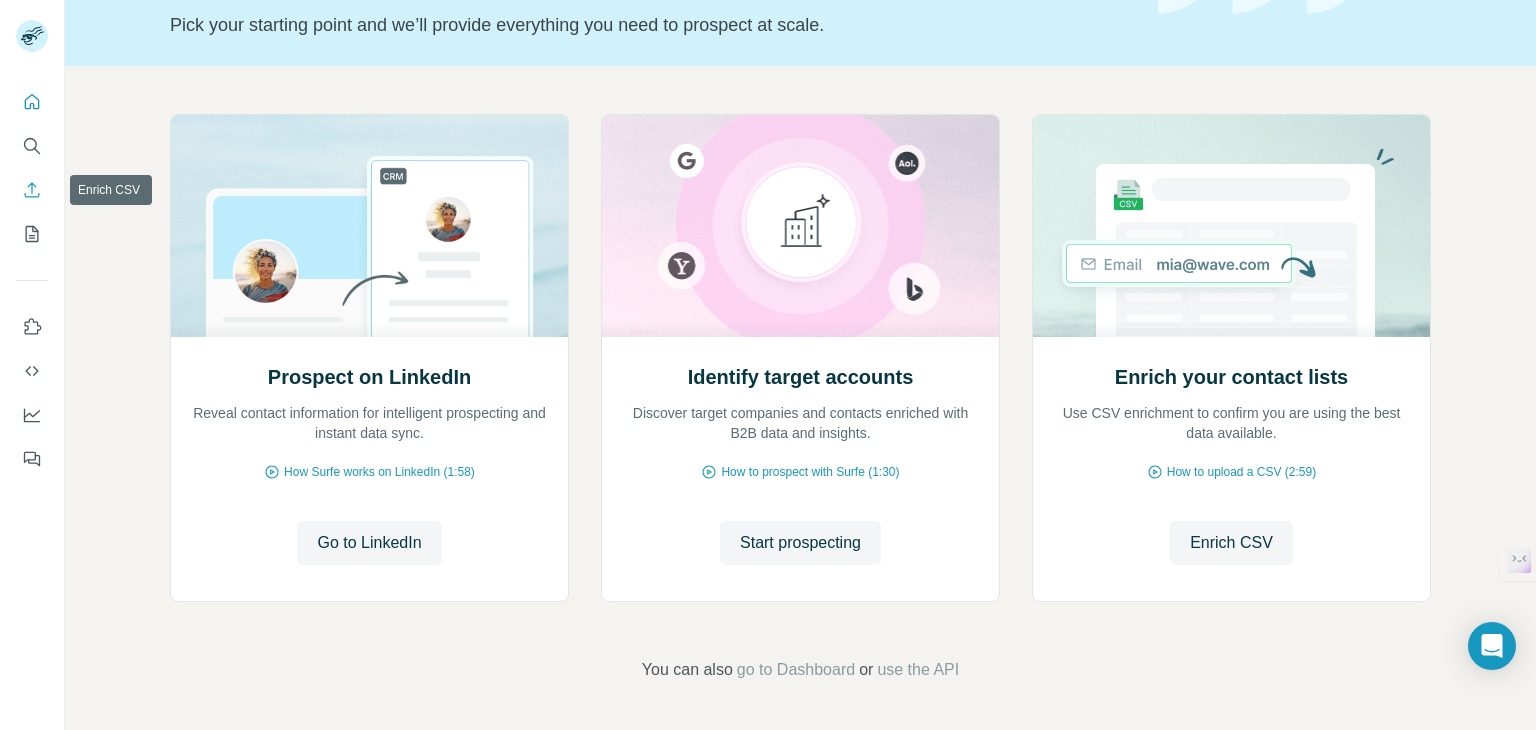 click 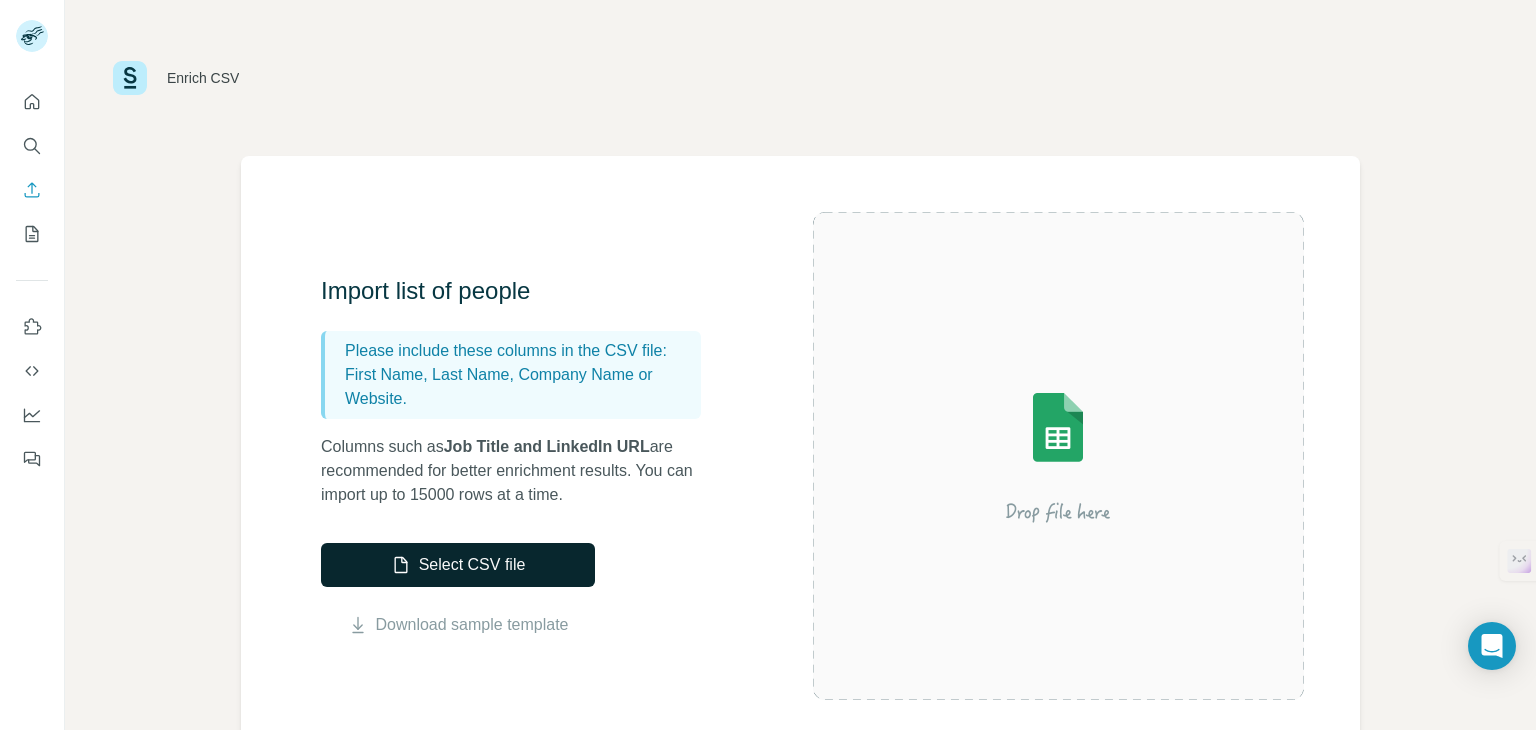 click on "Select CSV file" at bounding box center [458, 565] 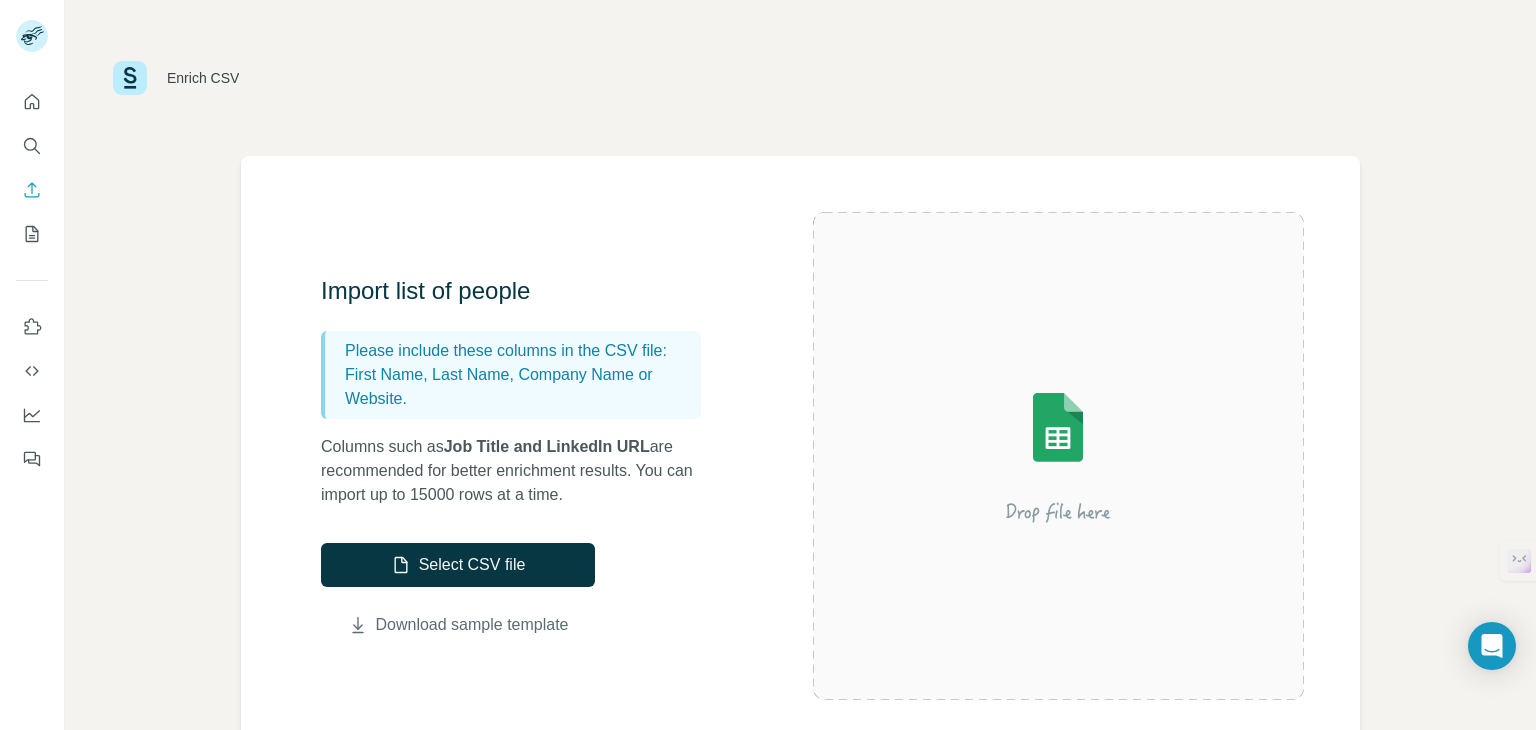 click on "Download sample template" at bounding box center [472, 625] 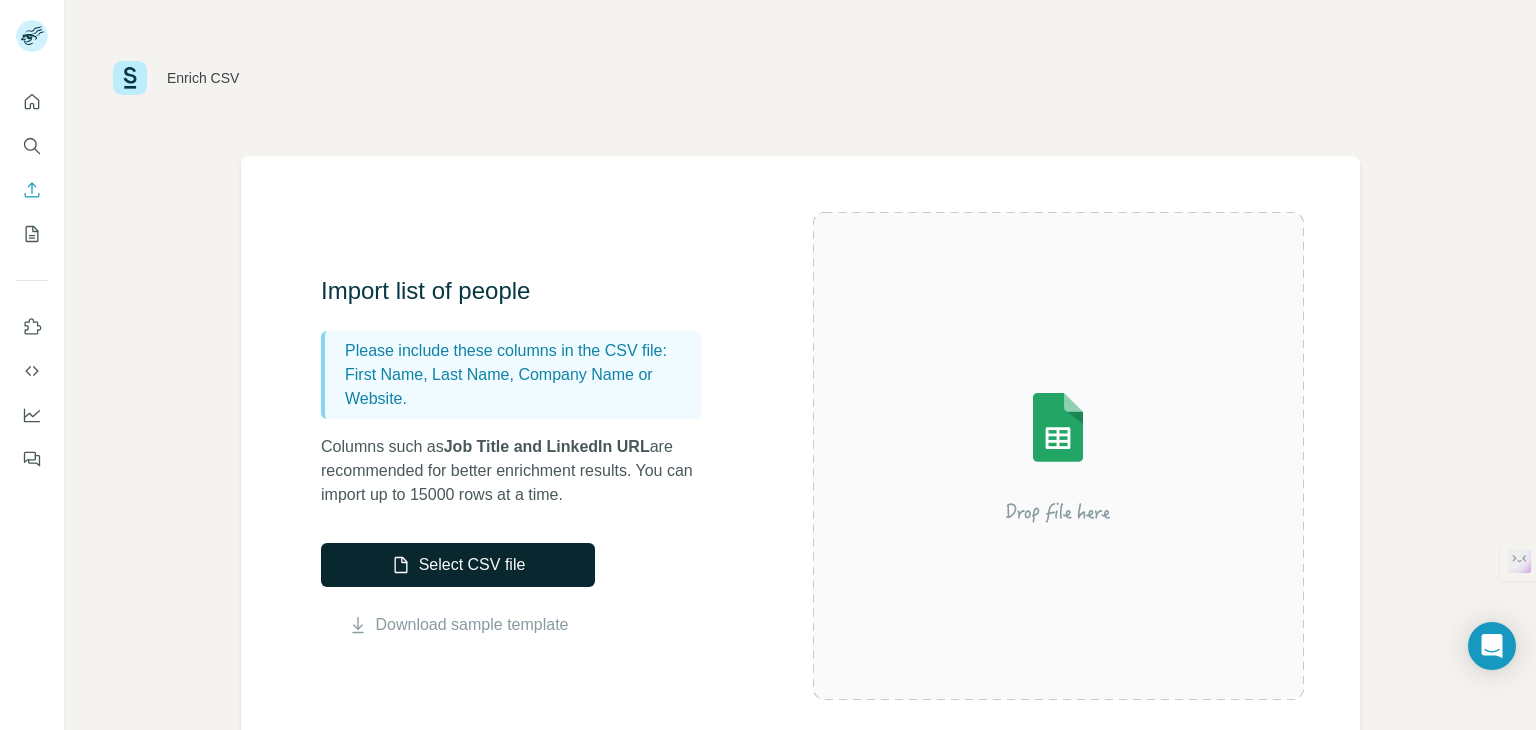 click on "Select CSV file" at bounding box center [458, 565] 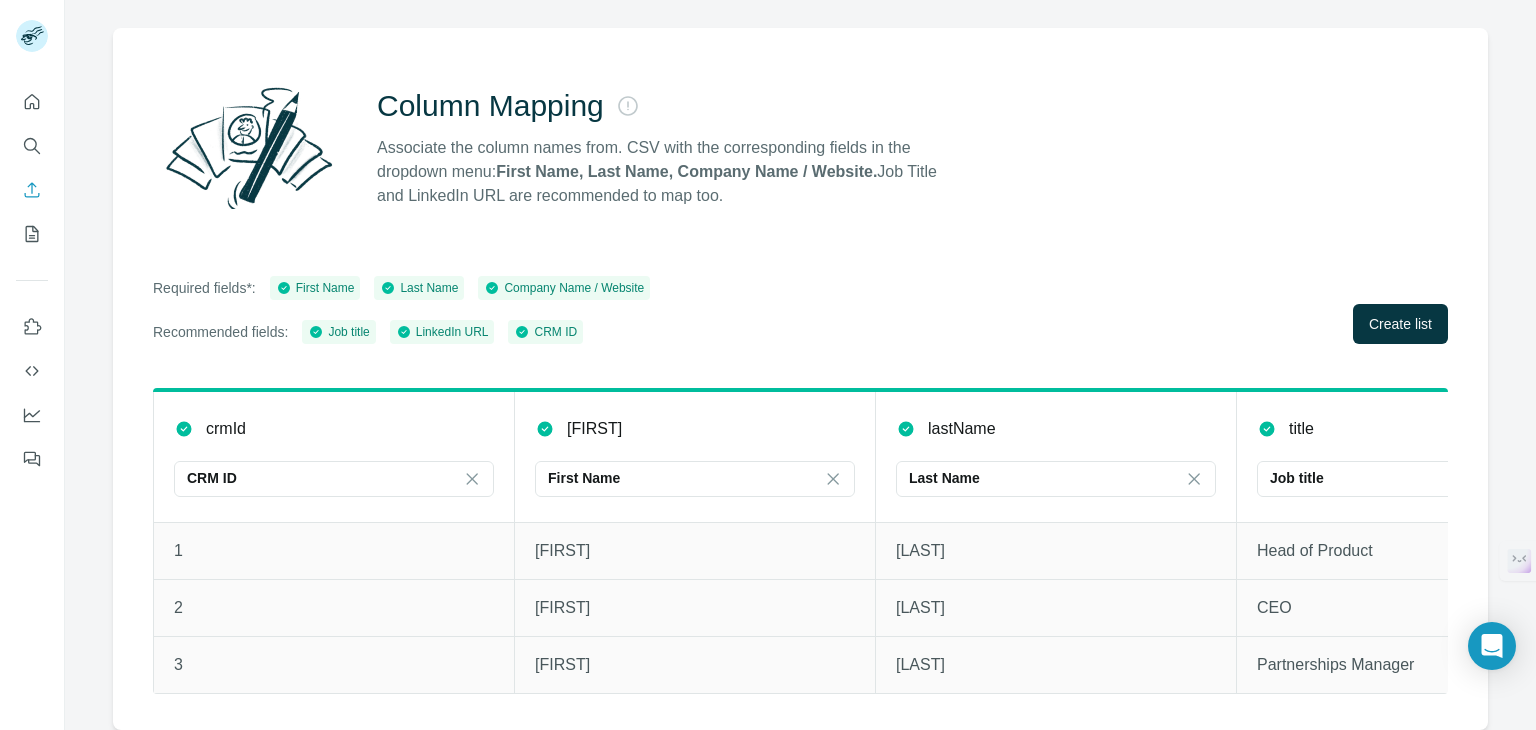 scroll, scrollTop: 142, scrollLeft: 0, axis: vertical 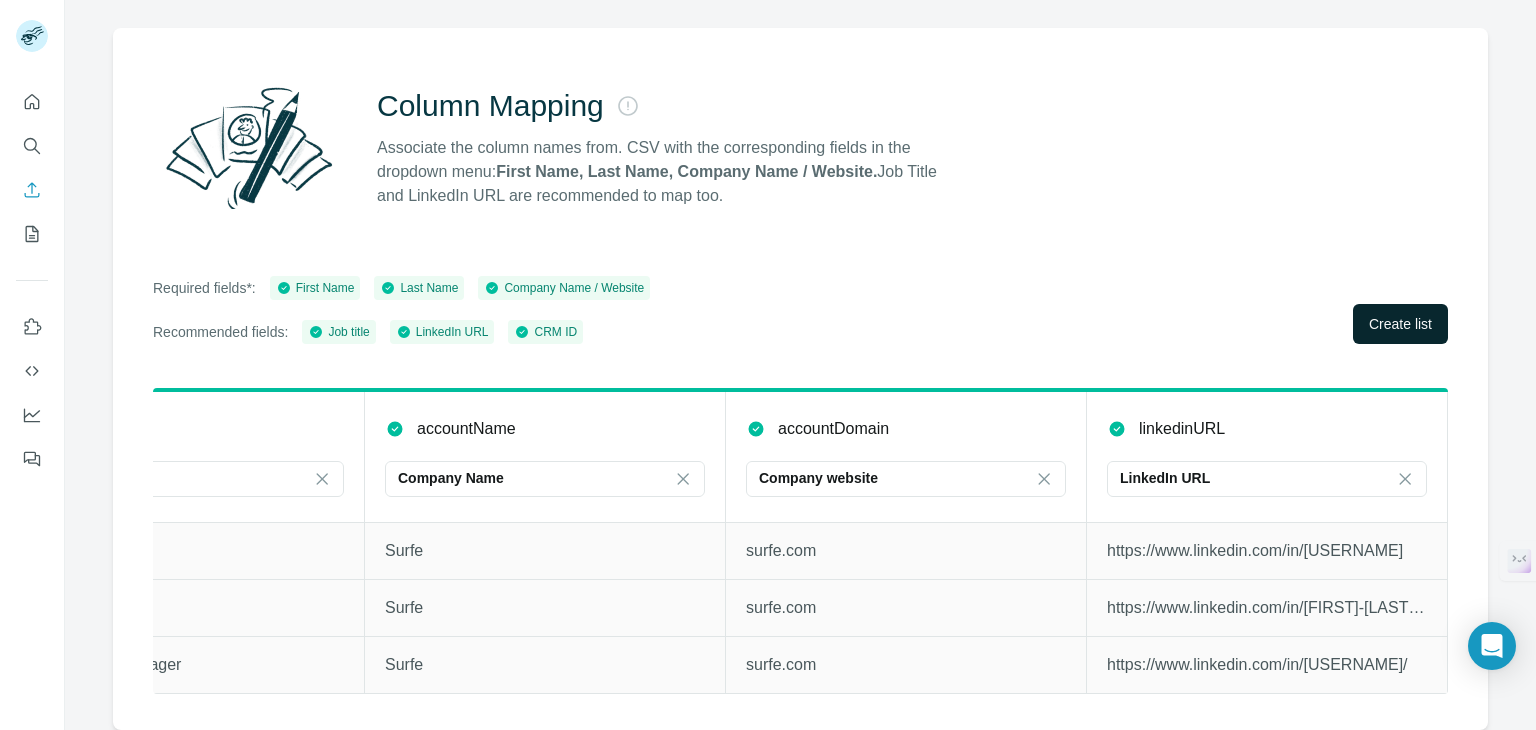 click on "Create list" at bounding box center [1400, 324] 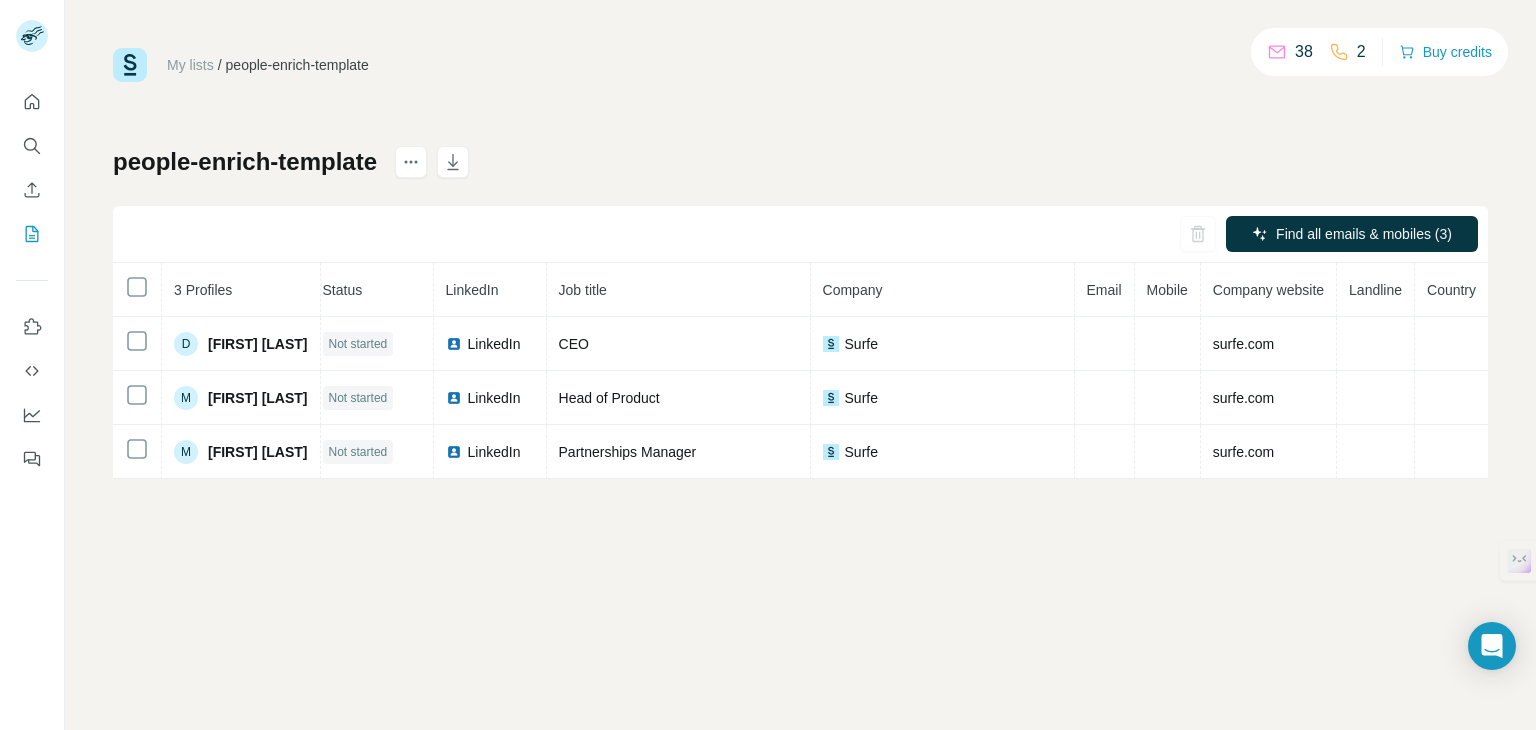 scroll, scrollTop: 0, scrollLeft: 0, axis: both 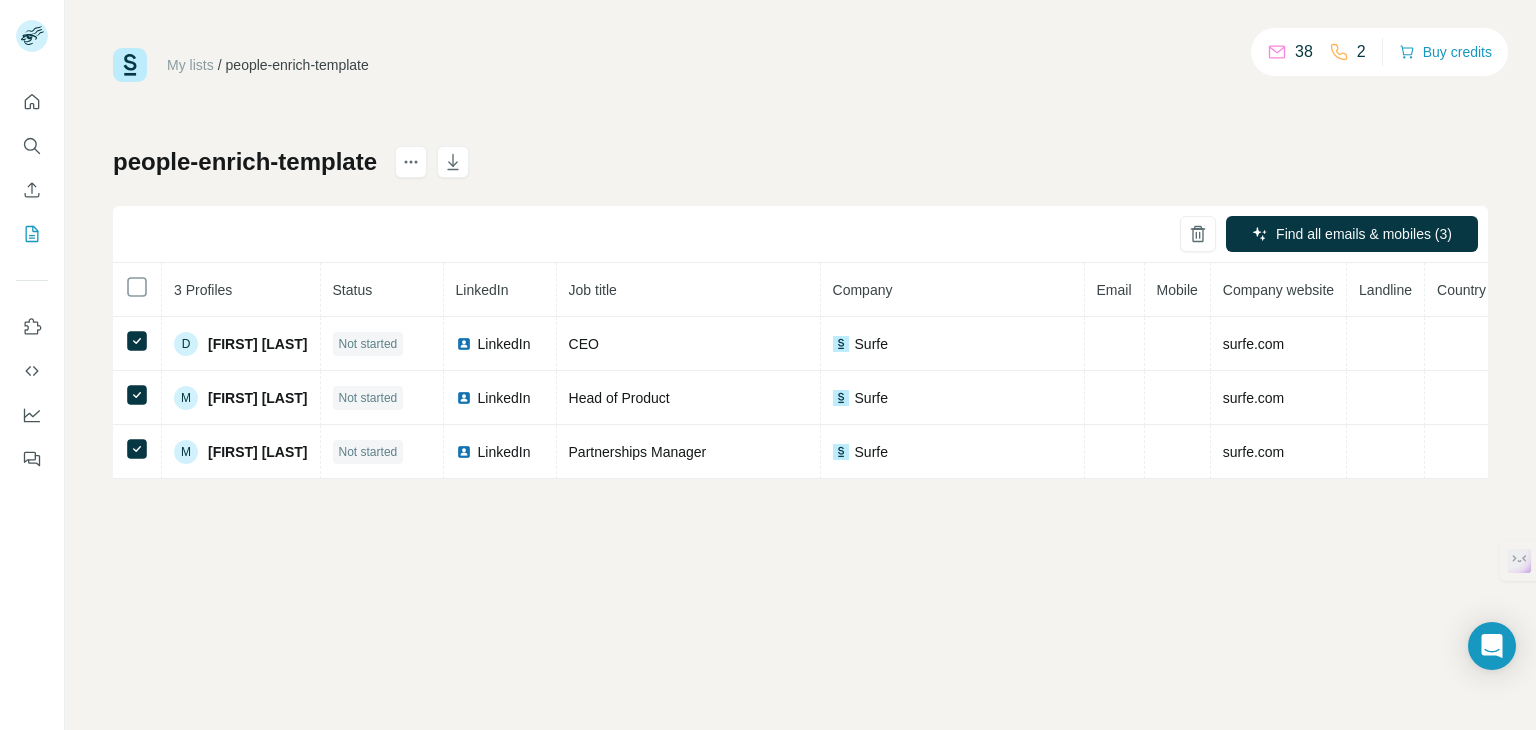 click on "My lists / people-enrich-template [NUMBER] [NUMBER] Buy credits people-enrich-template Find all emails & mobiles ([NUMBER]) [NUMBER] Profiles Status LinkedIn Job title Company Email Mobile Company website Landline Country [FIRST] [LAST] Not started LinkedIn CEO Surfe surfe.com [FIRST] [FIRST] [LAST] Not started LinkedIn Head of Product Surfe surfe.com [FIRST] [LAST] Not started LinkedIn Partnerships Manager Surfe surfe.com" at bounding box center [800, 263] 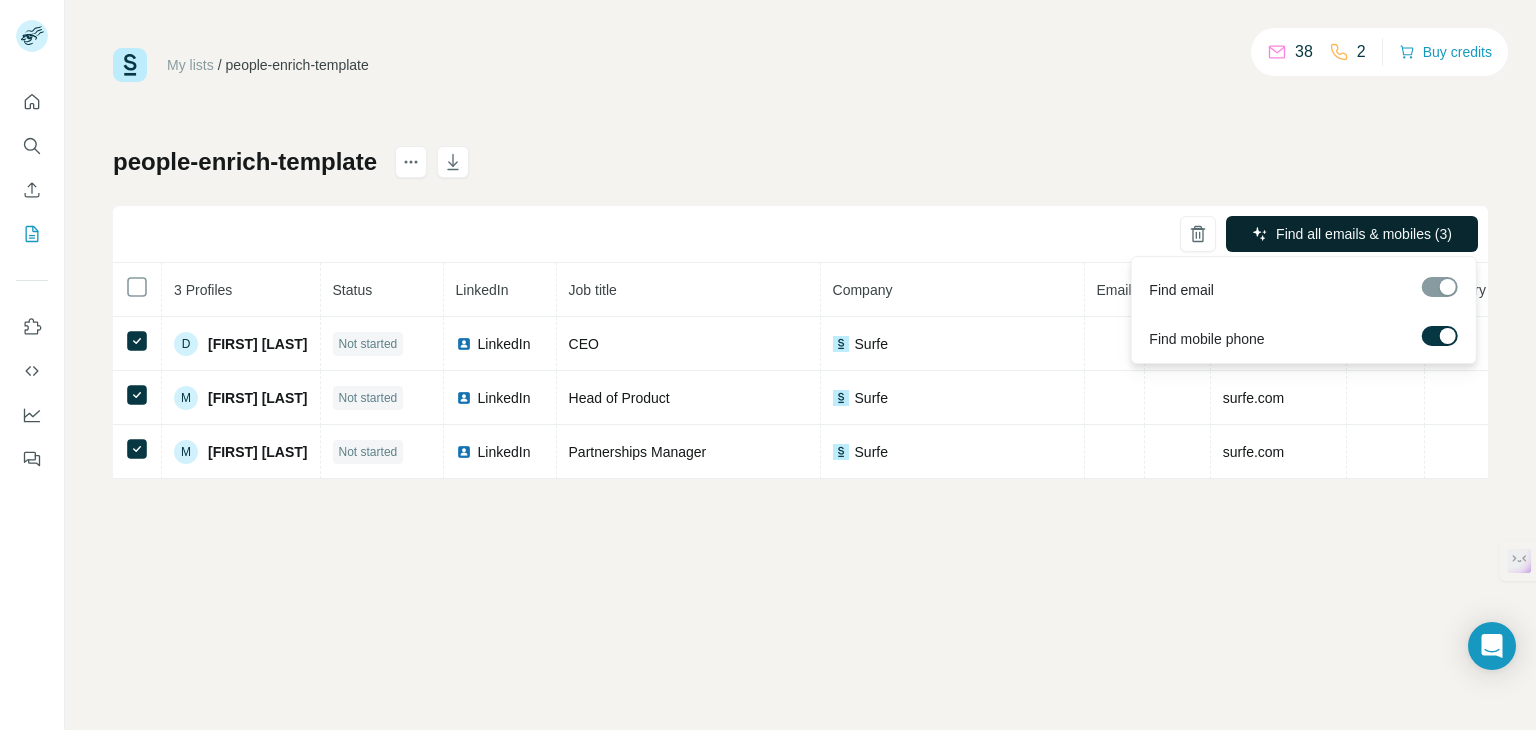 click on "Find all emails & mobiles (3)" at bounding box center (1364, 234) 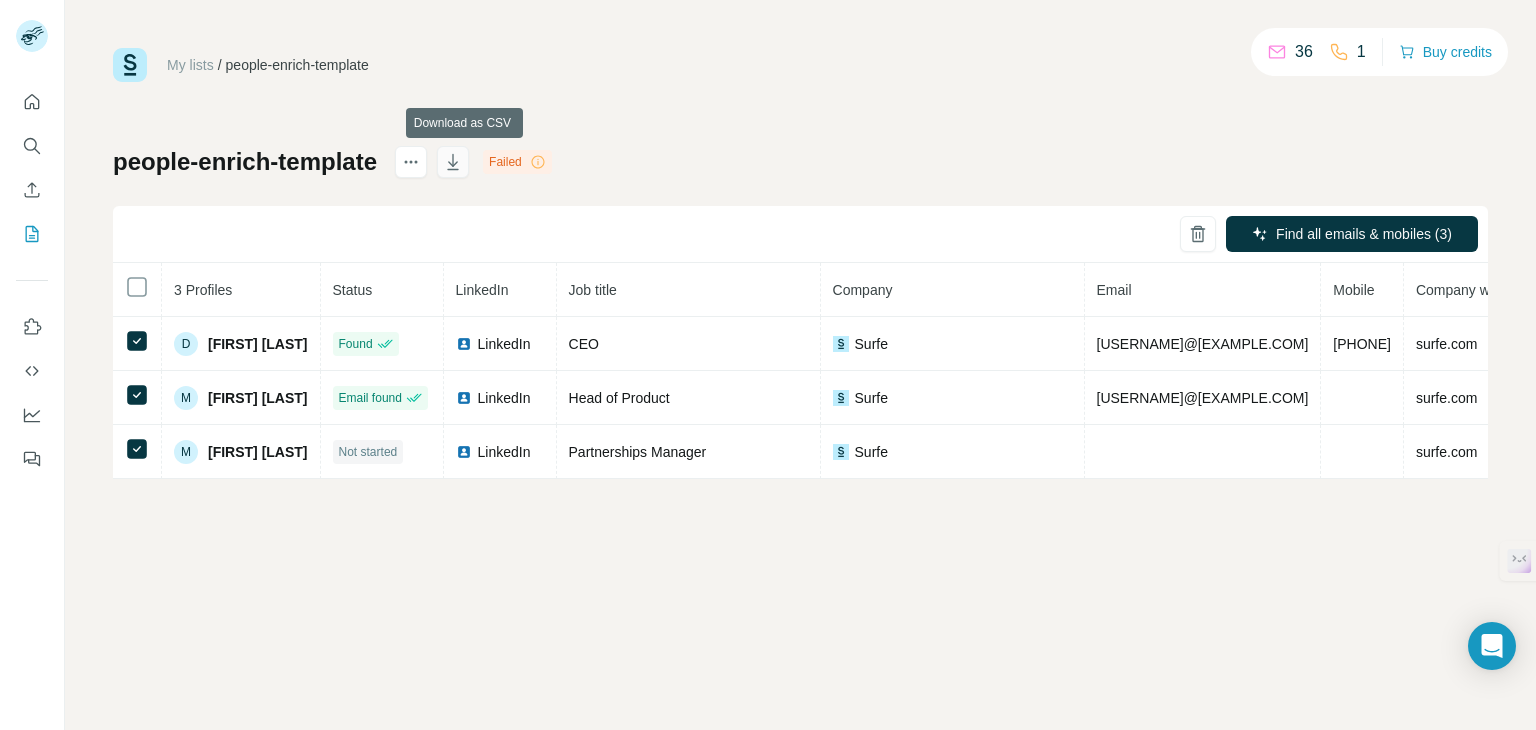 click 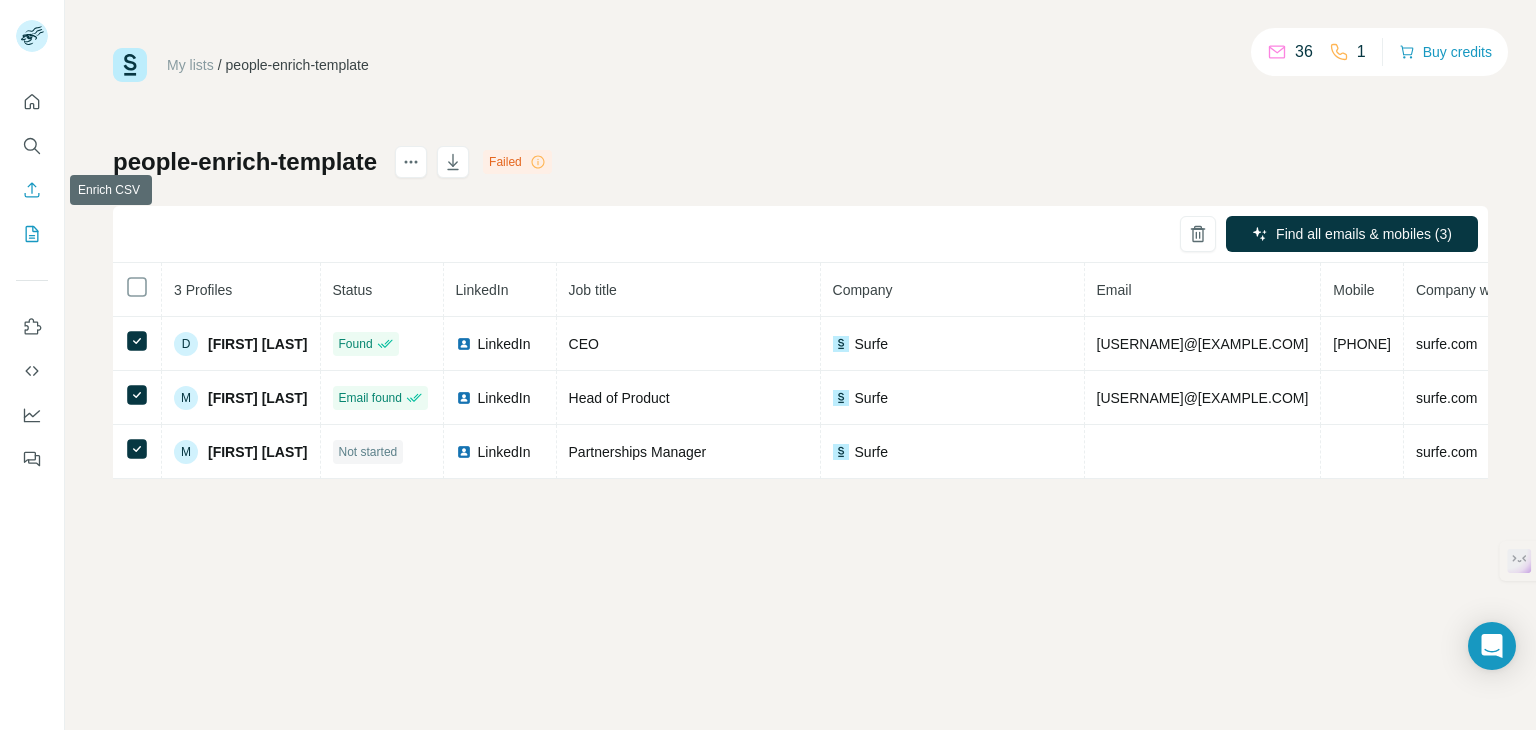 click at bounding box center [32, 190] 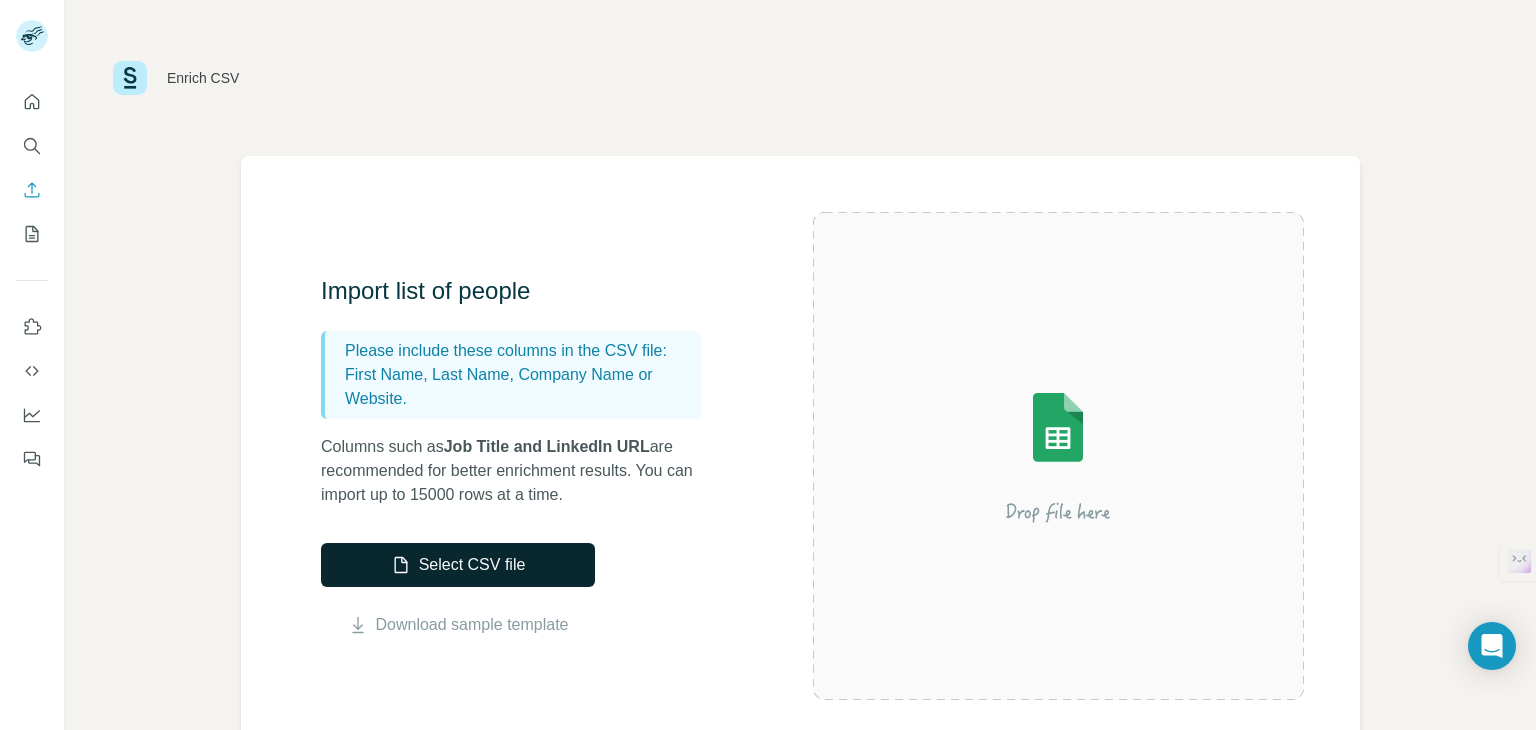 click on "Select CSV file" at bounding box center [458, 565] 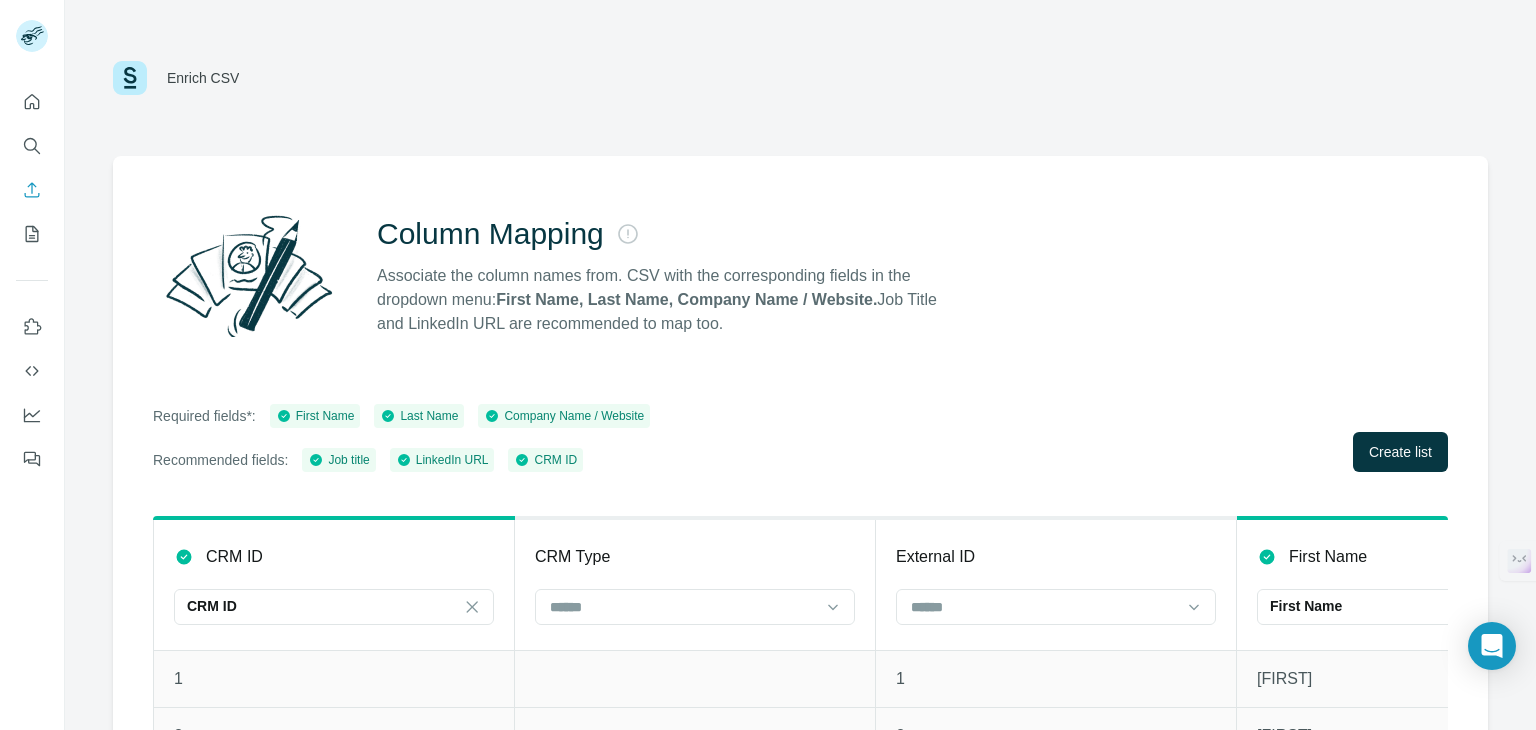 scroll, scrollTop: 142, scrollLeft: 0, axis: vertical 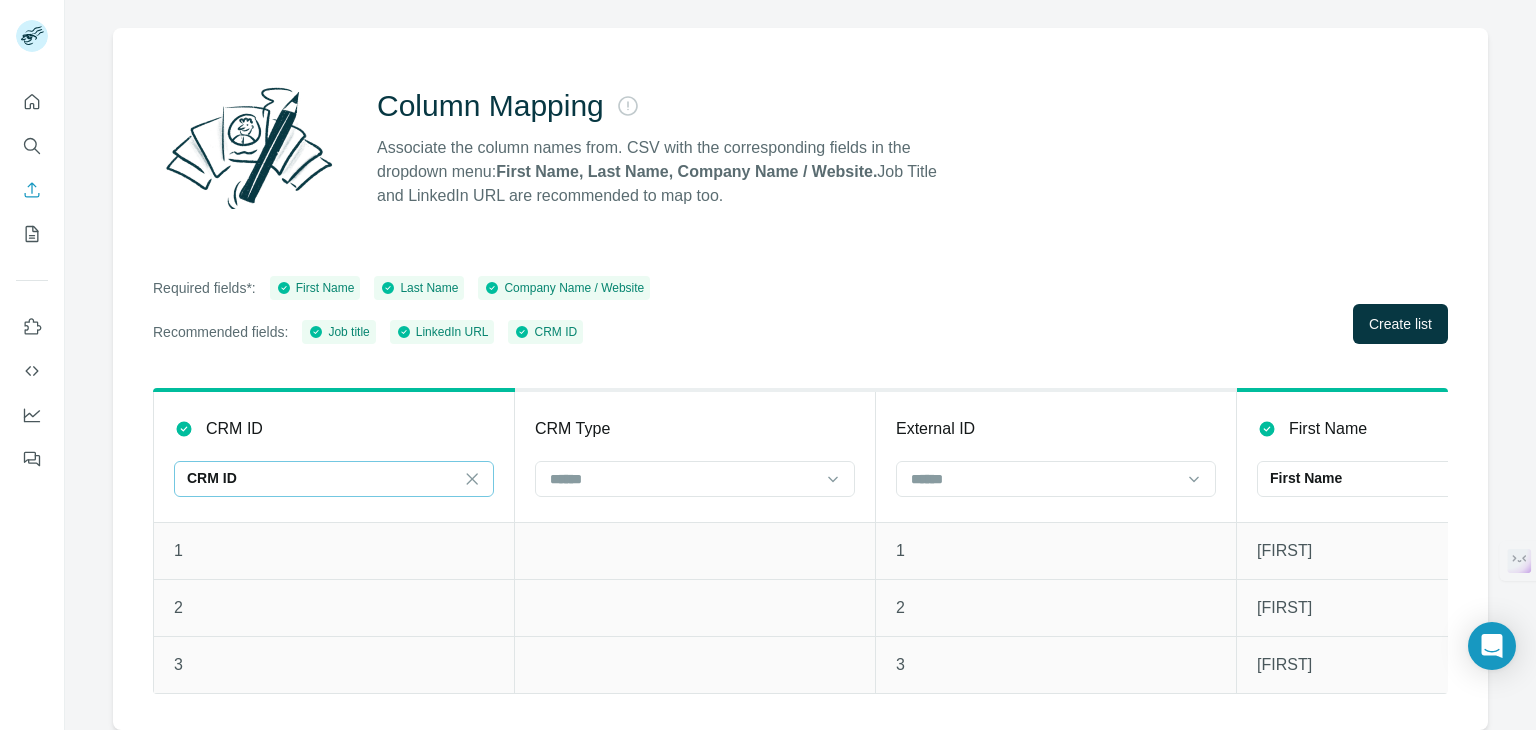 click on "CRM ID" at bounding box center (322, 478) 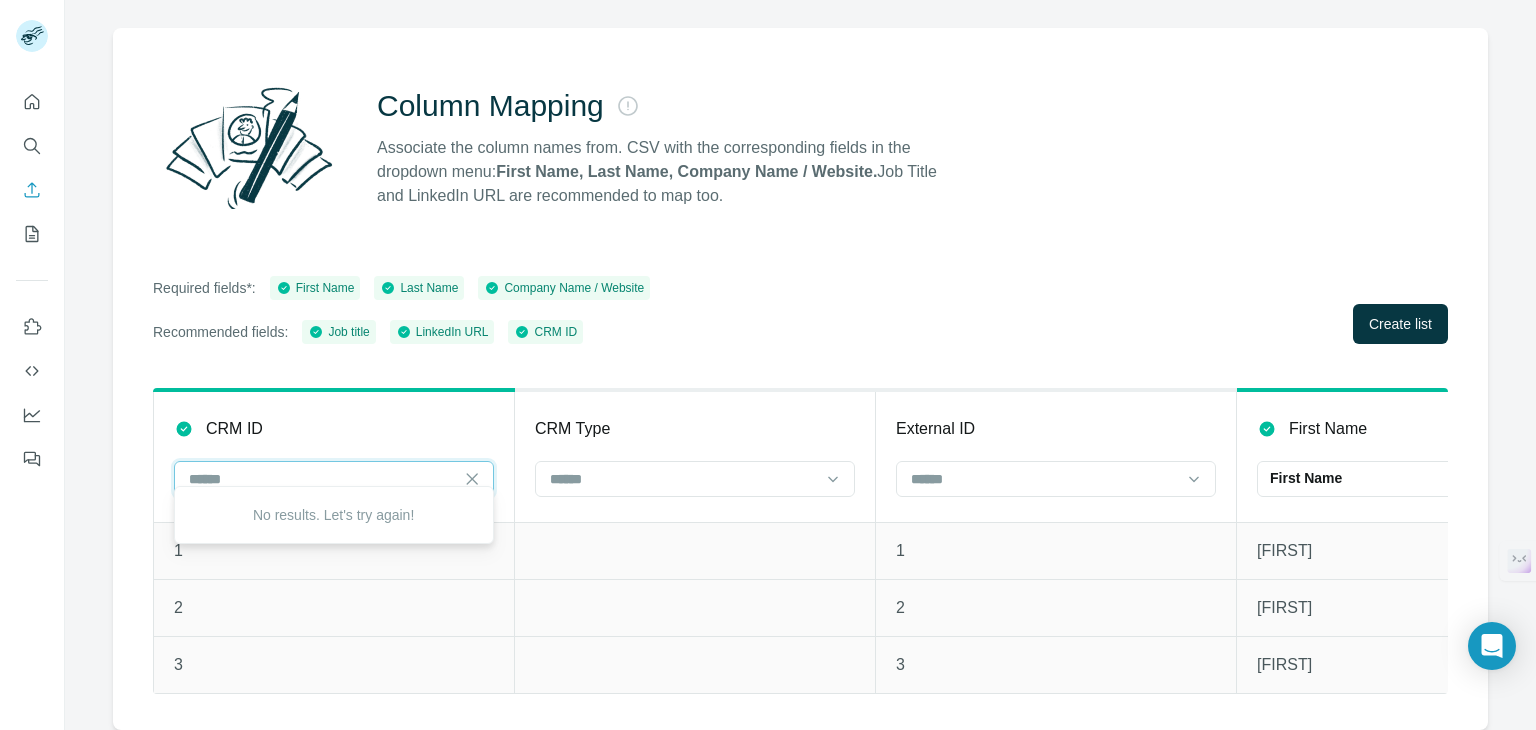 scroll, scrollTop: 0, scrollLeft: 0, axis: both 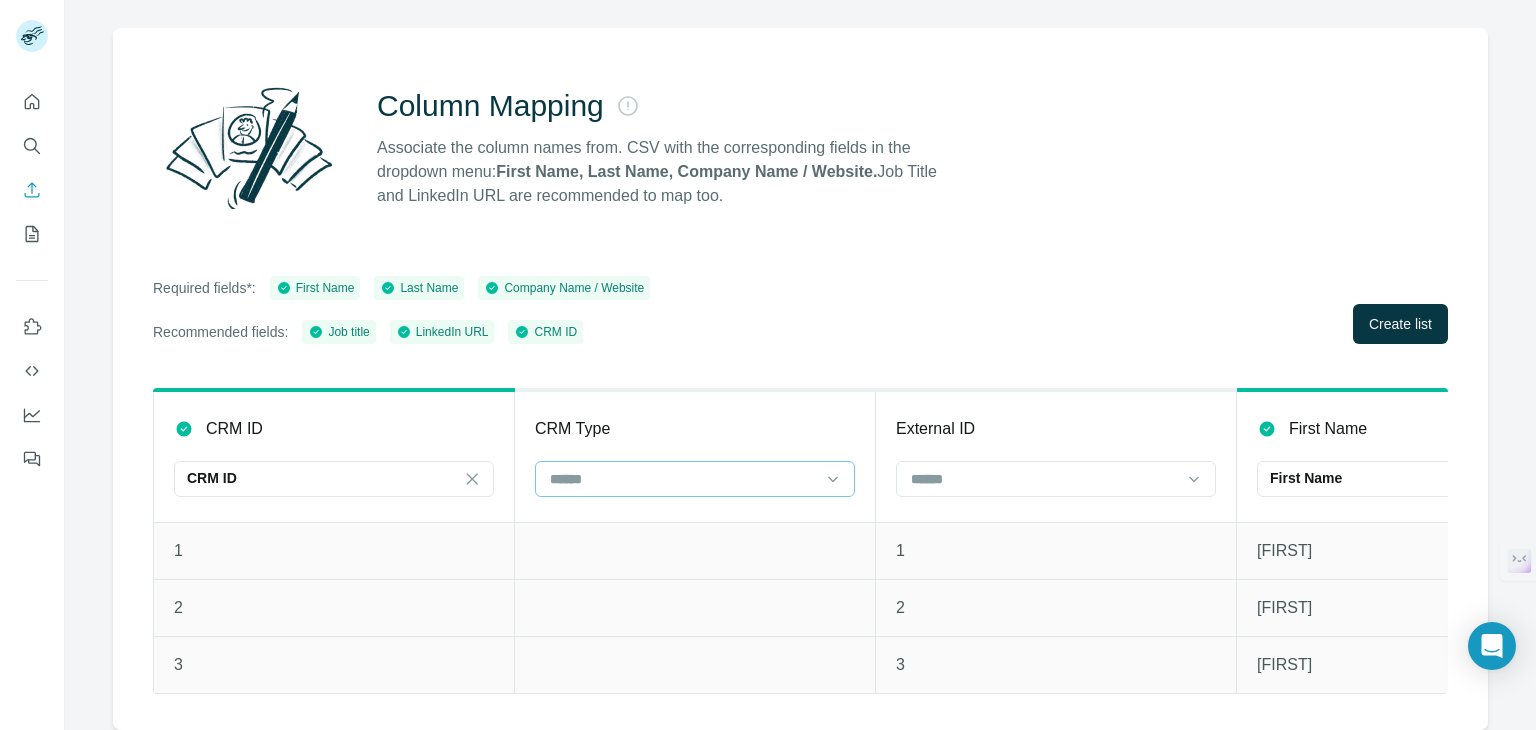 click at bounding box center (683, 479) 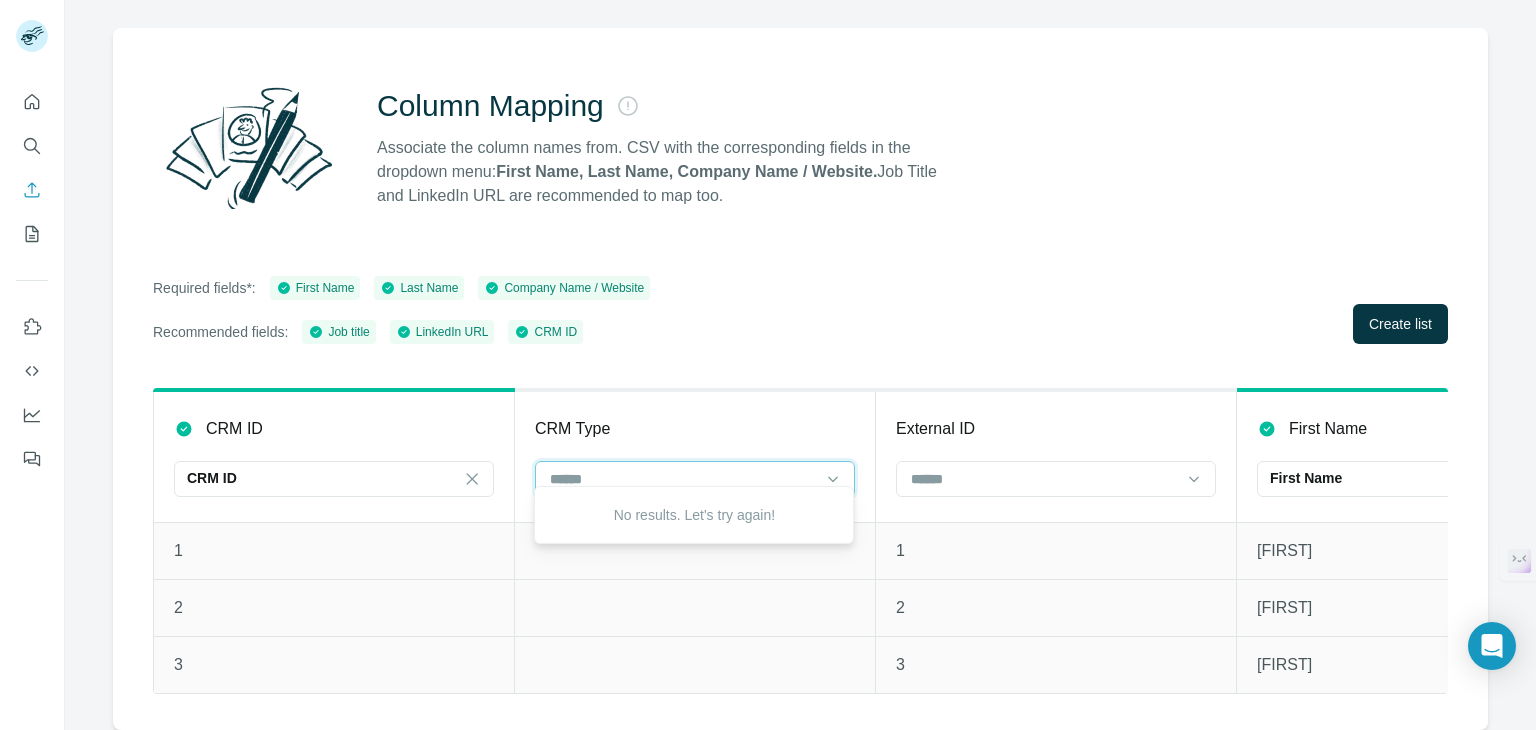 click at bounding box center (683, 479) 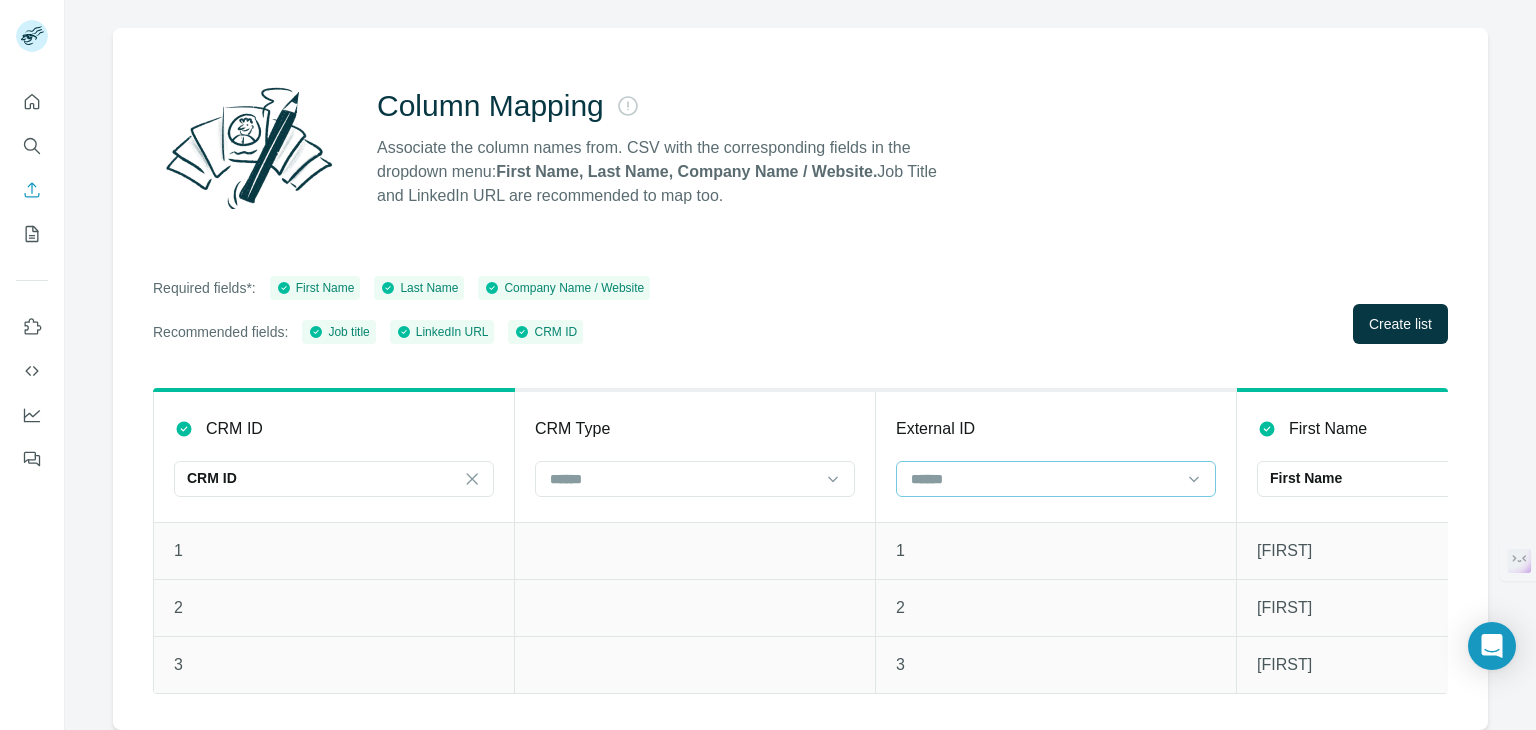 click at bounding box center [1044, 479] 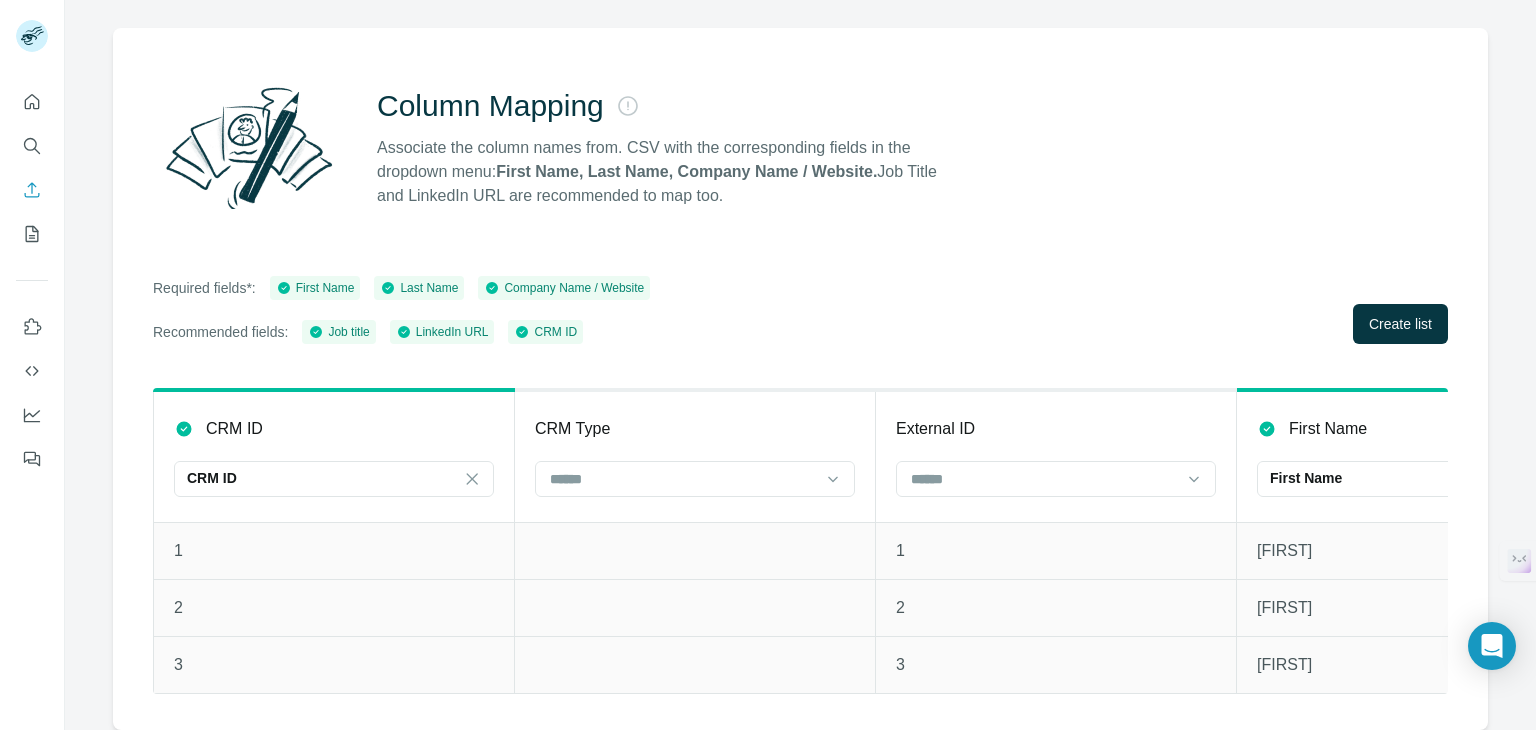 drag, startPoint x: 336, startPoint y: 277, endPoint x: 398, endPoint y: 281, distance: 62.1289 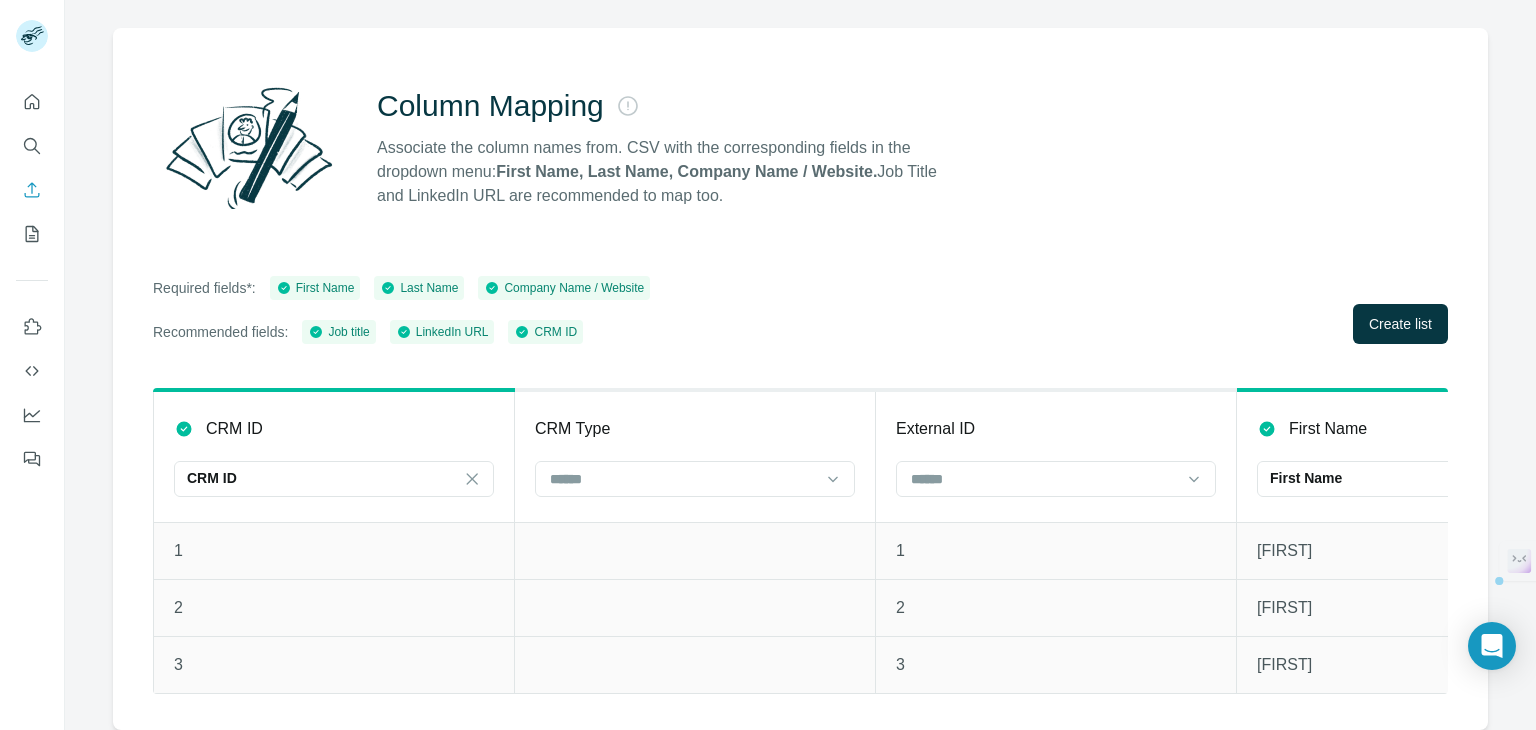 click on "Last Name" at bounding box center [419, 288] 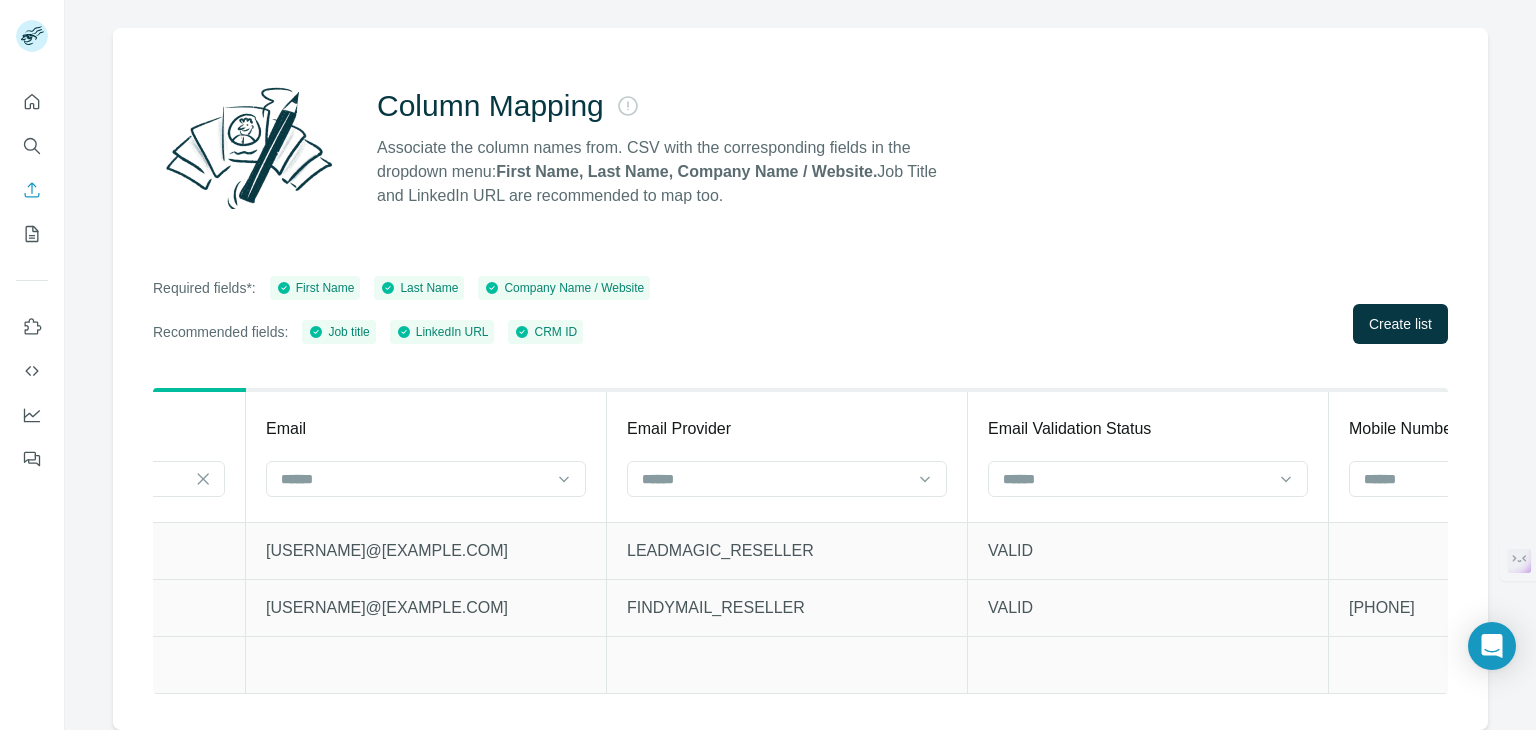 scroll, scrollTop: 0, scrollLeft: 2243, axis: horizontal 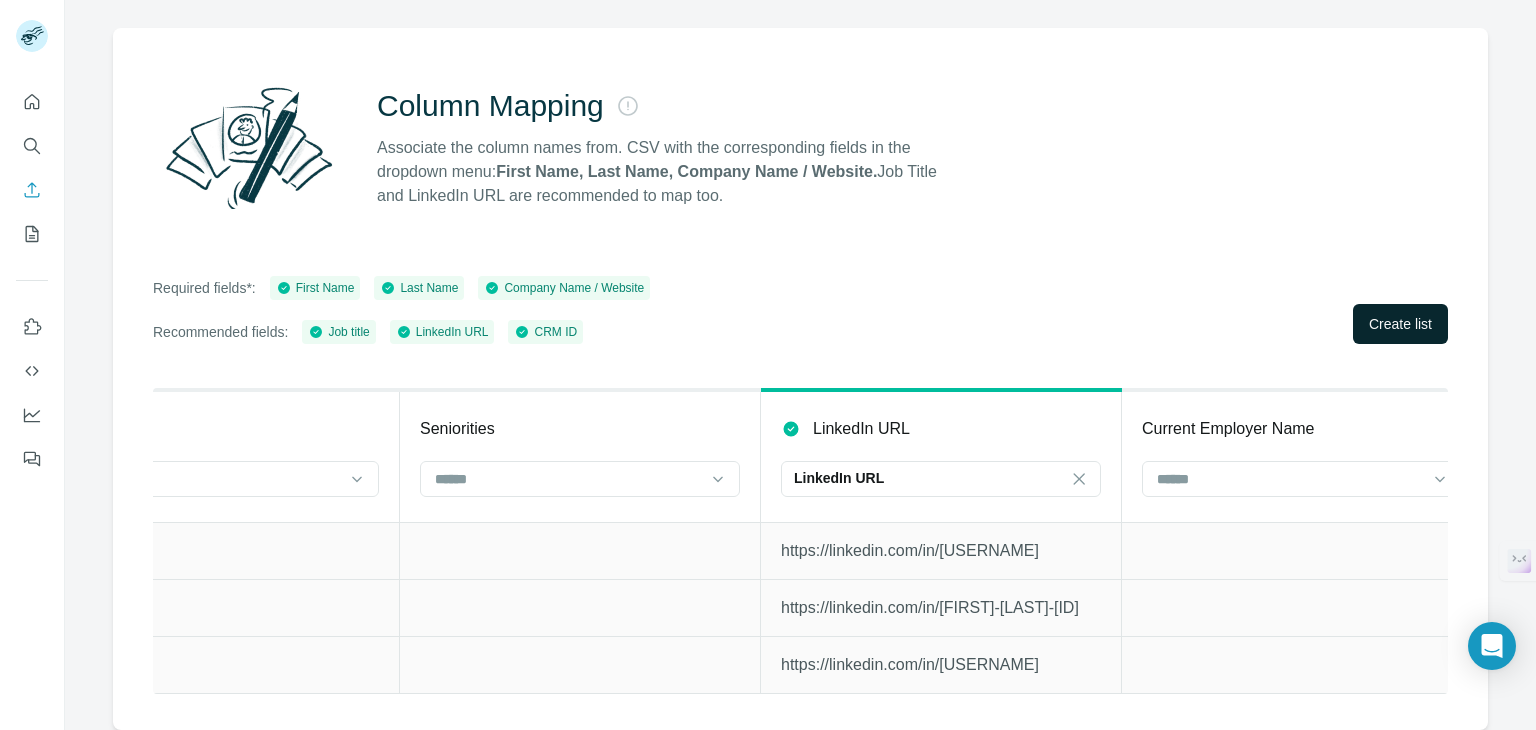 click on "Create list" at bounding box center [1400, 324] 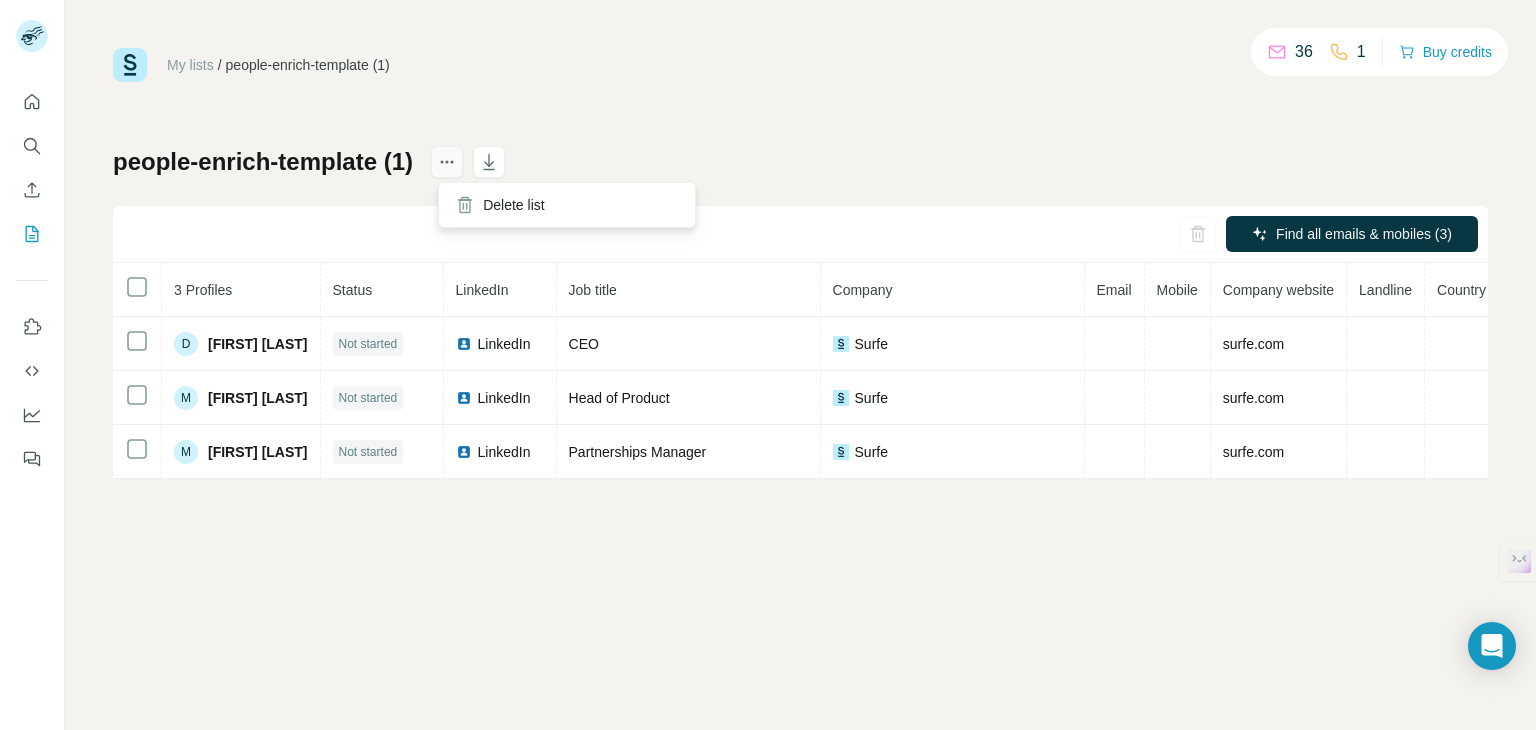 click 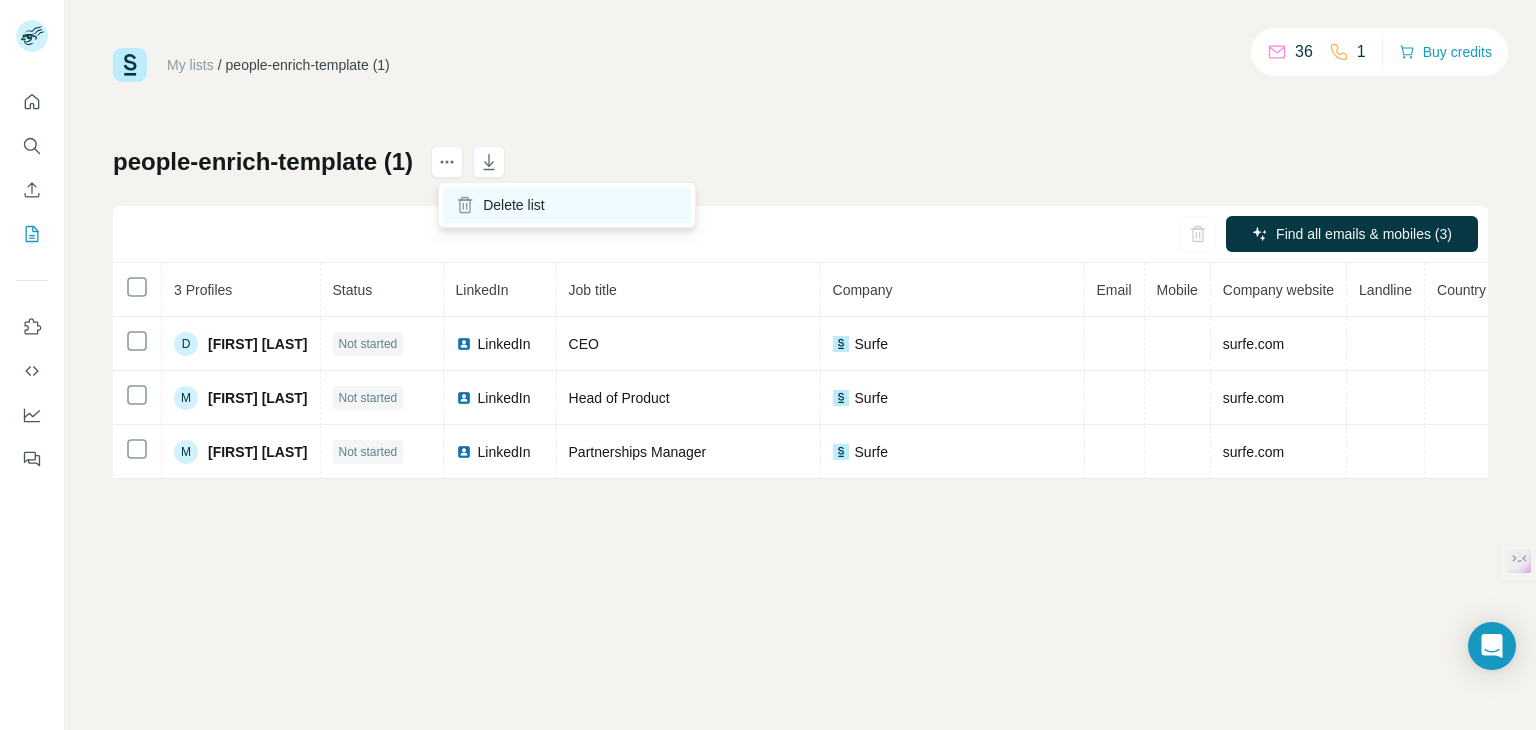 click on "Delete list" at bounding box center (567, 205) 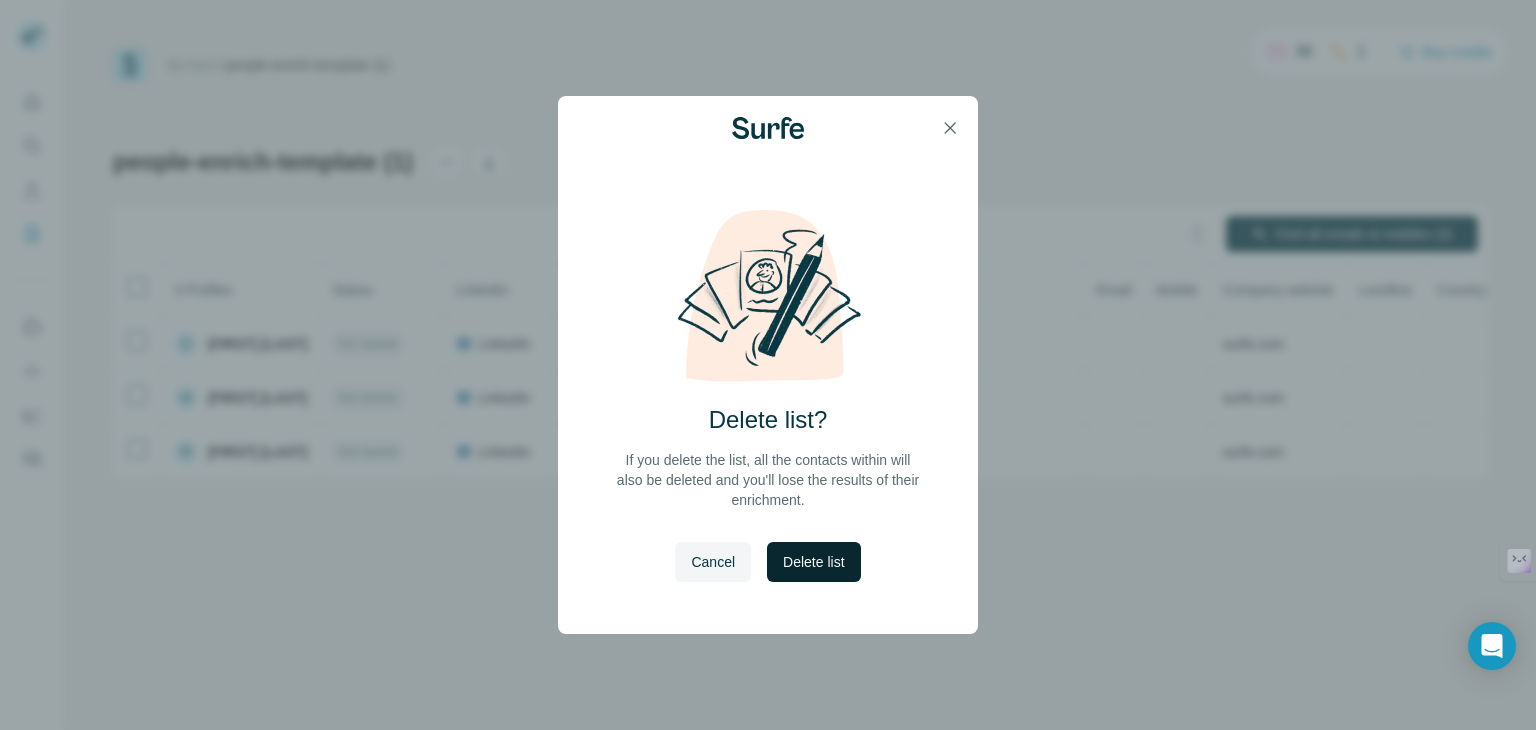 click on "Delete list" at bounding box center [813, 562] 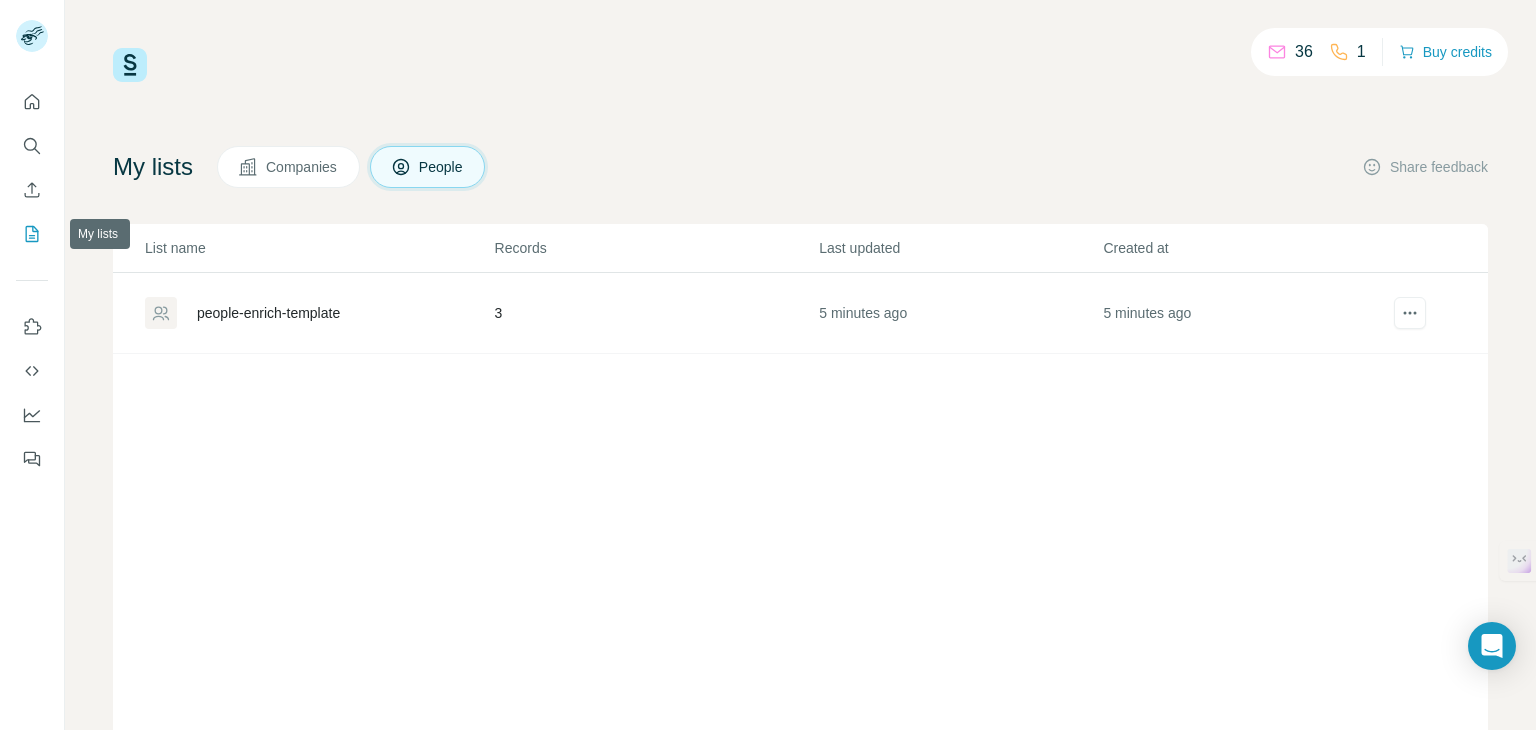 click 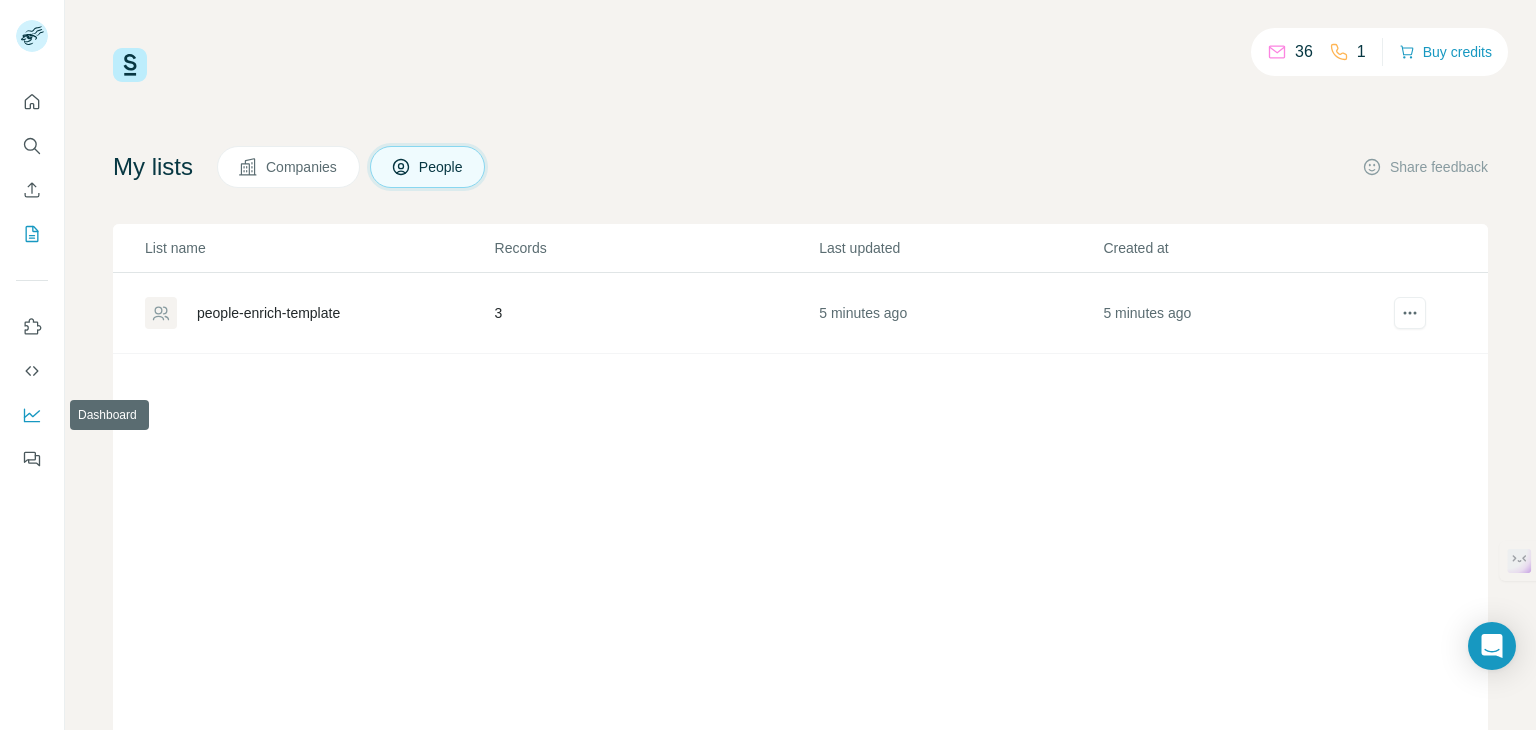 click 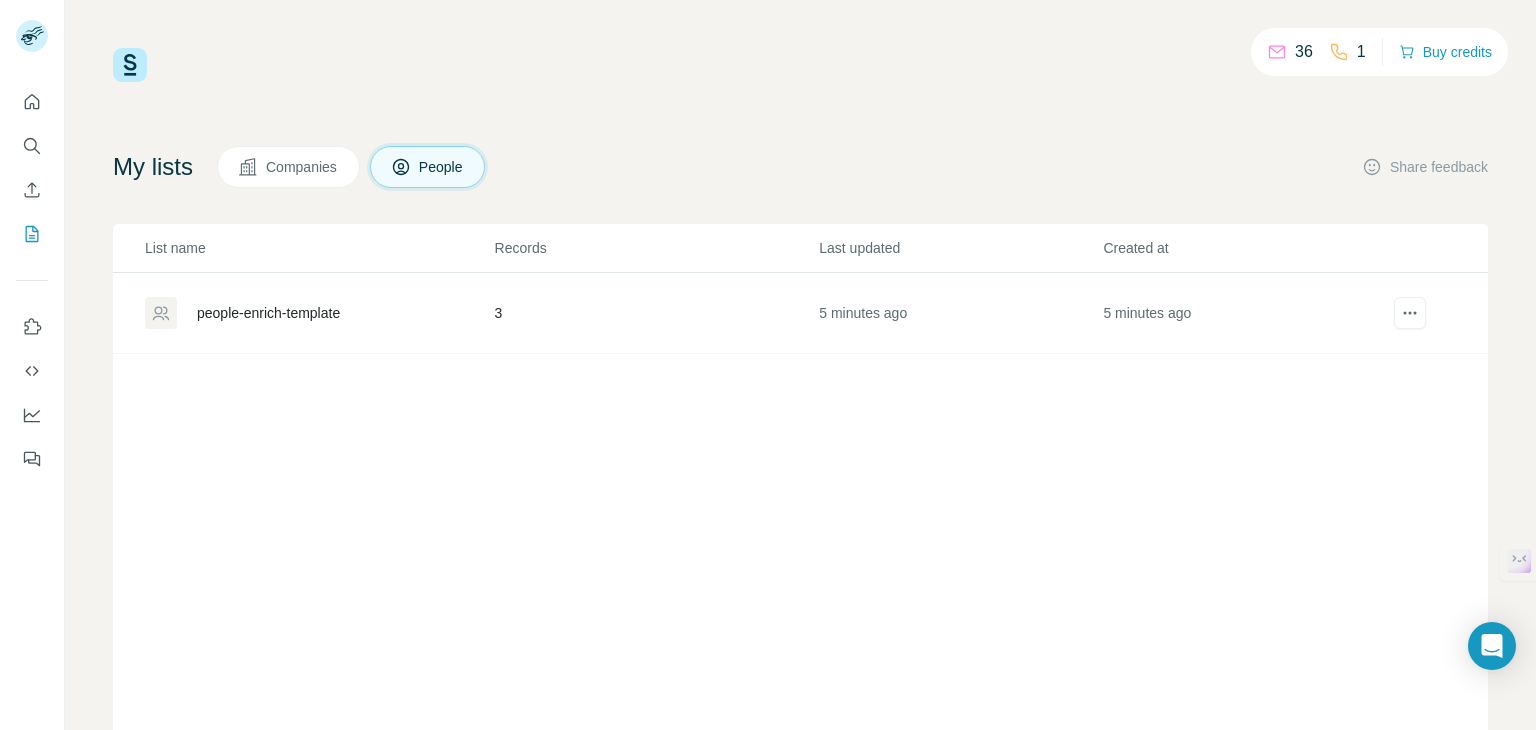 click on "36" at bounding box center (1304, 52) 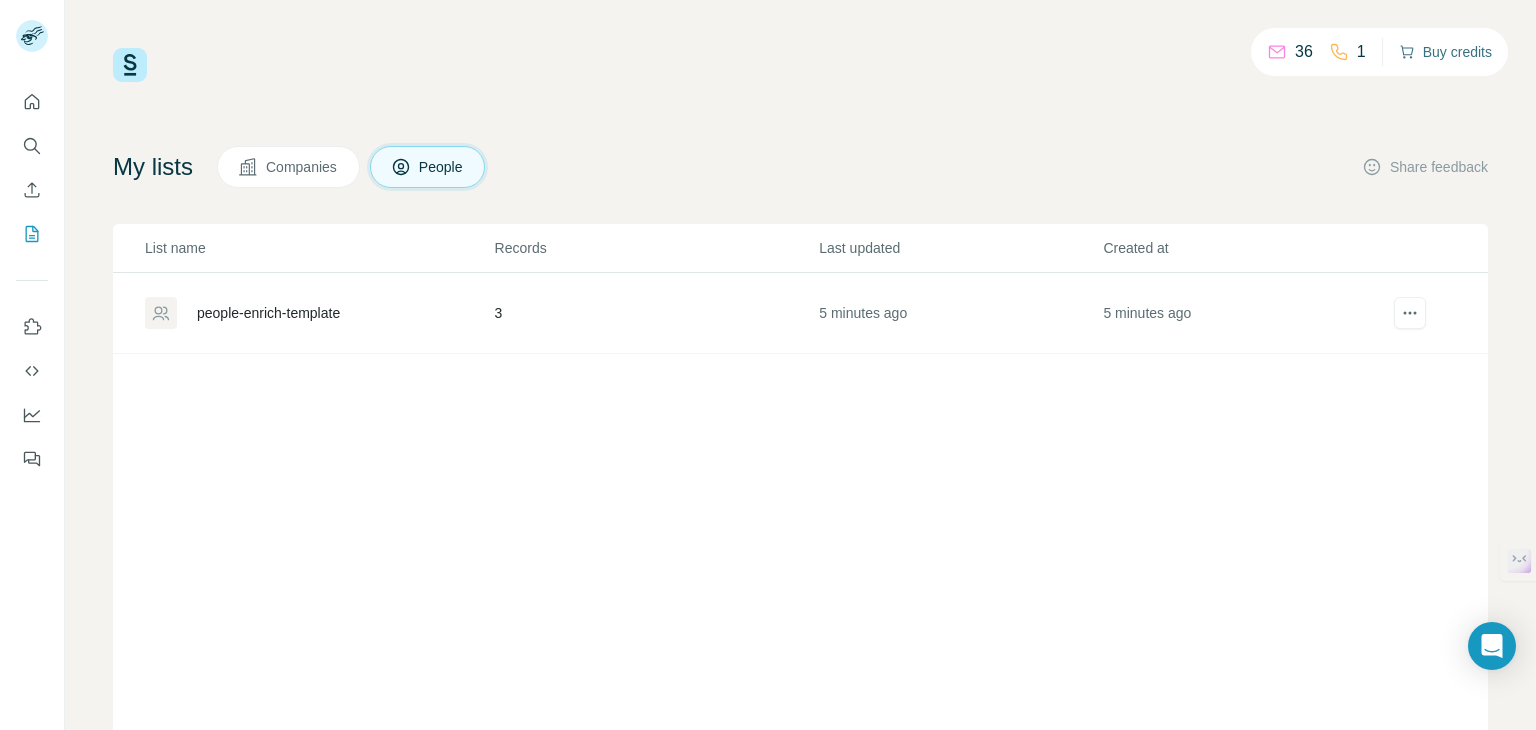 click on "Buy credits" at bounding box center [1445, 52] 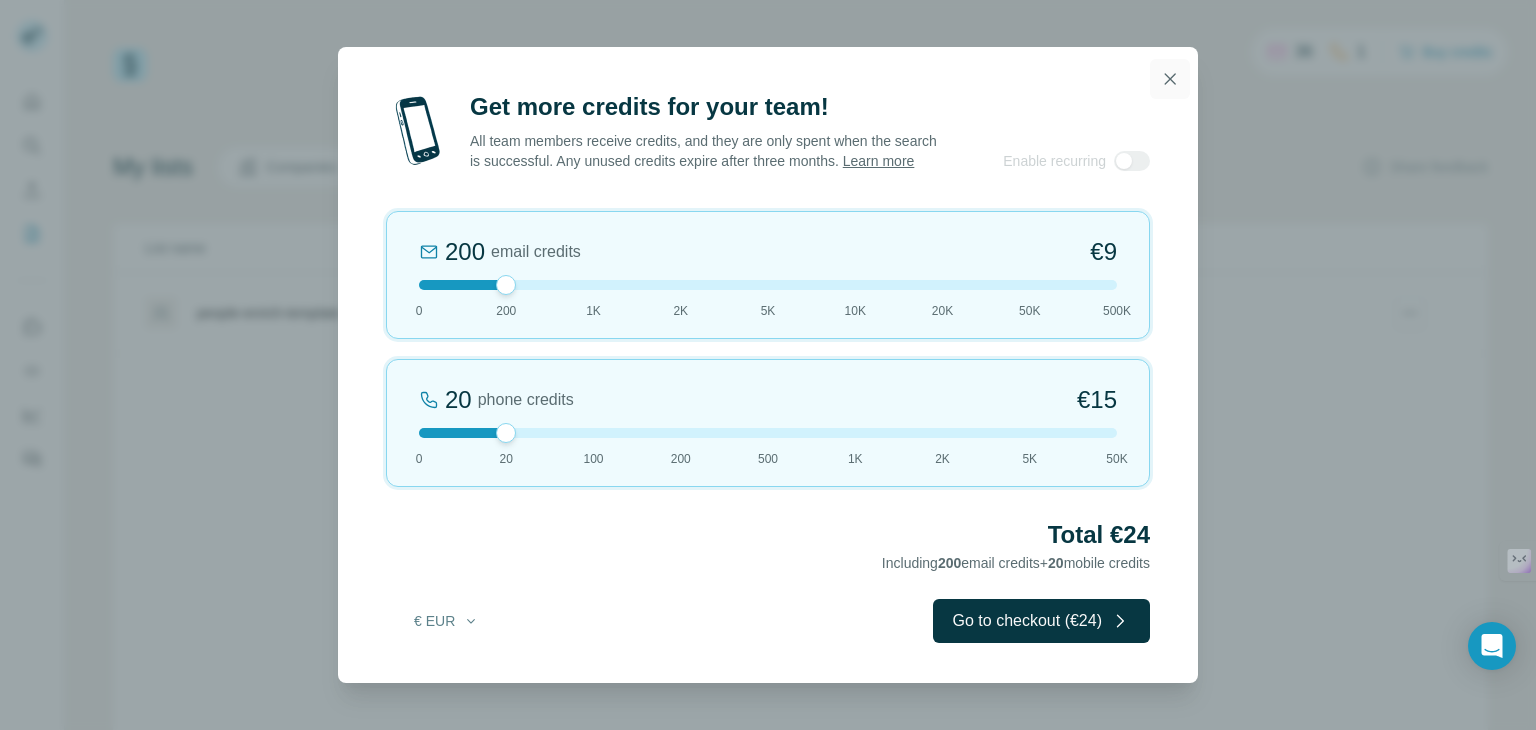 click 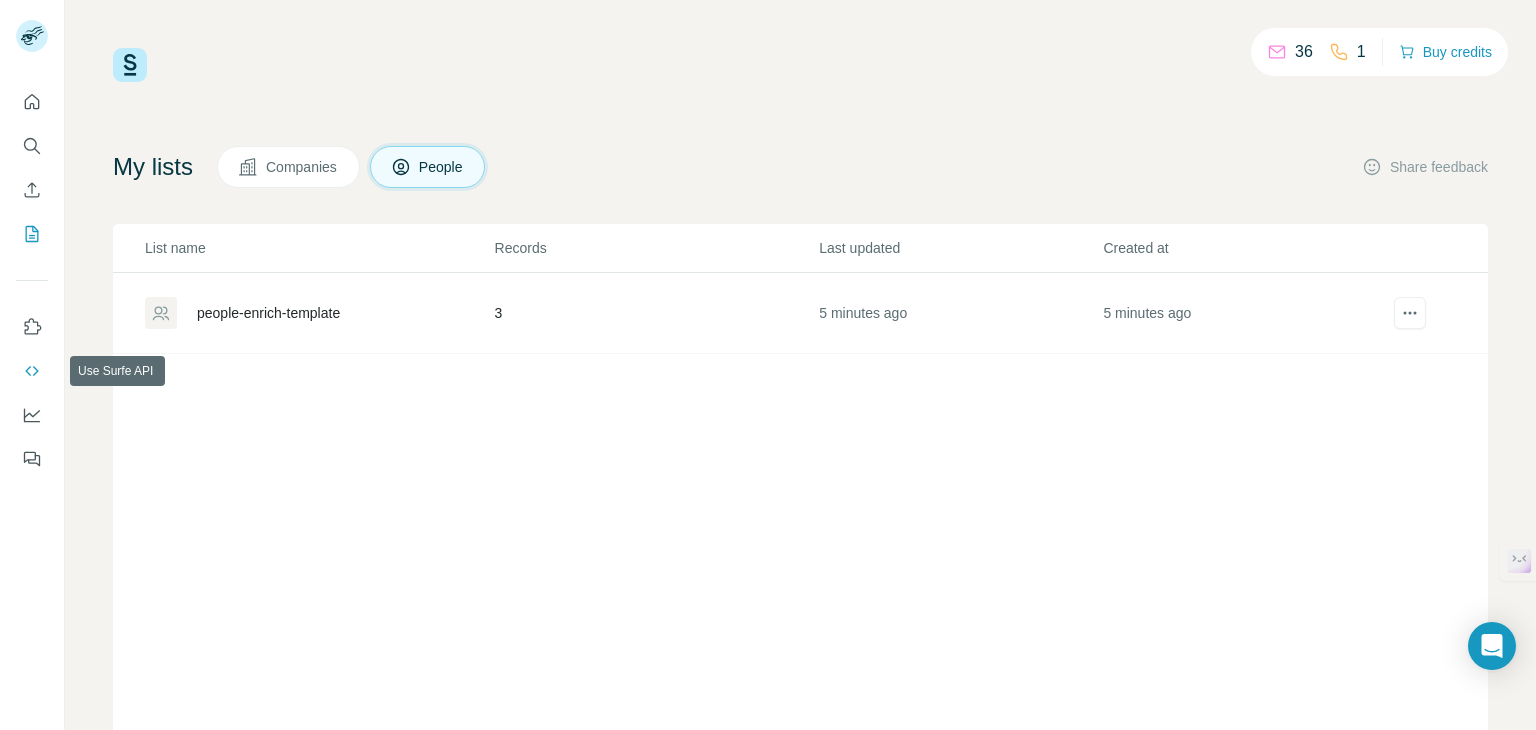 click 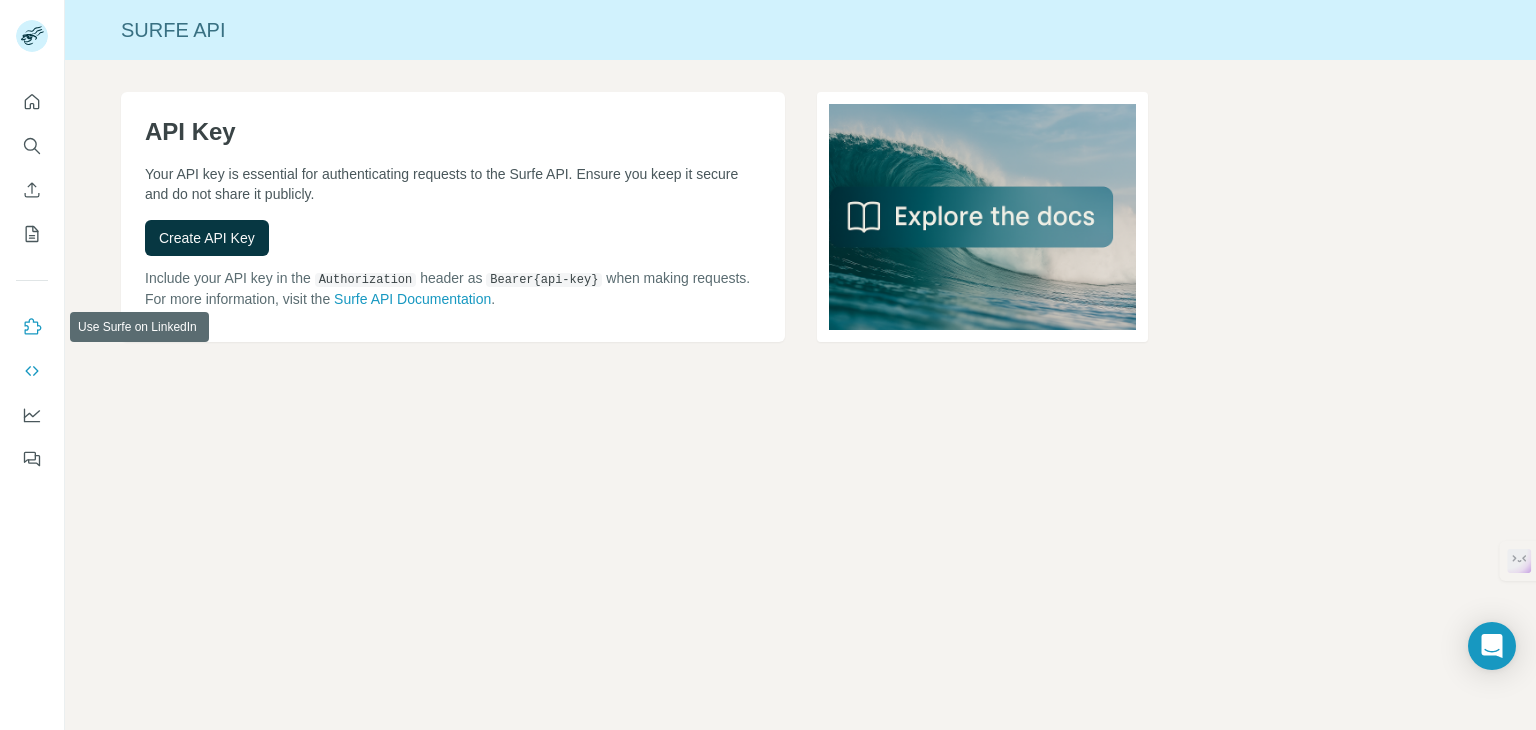 click 